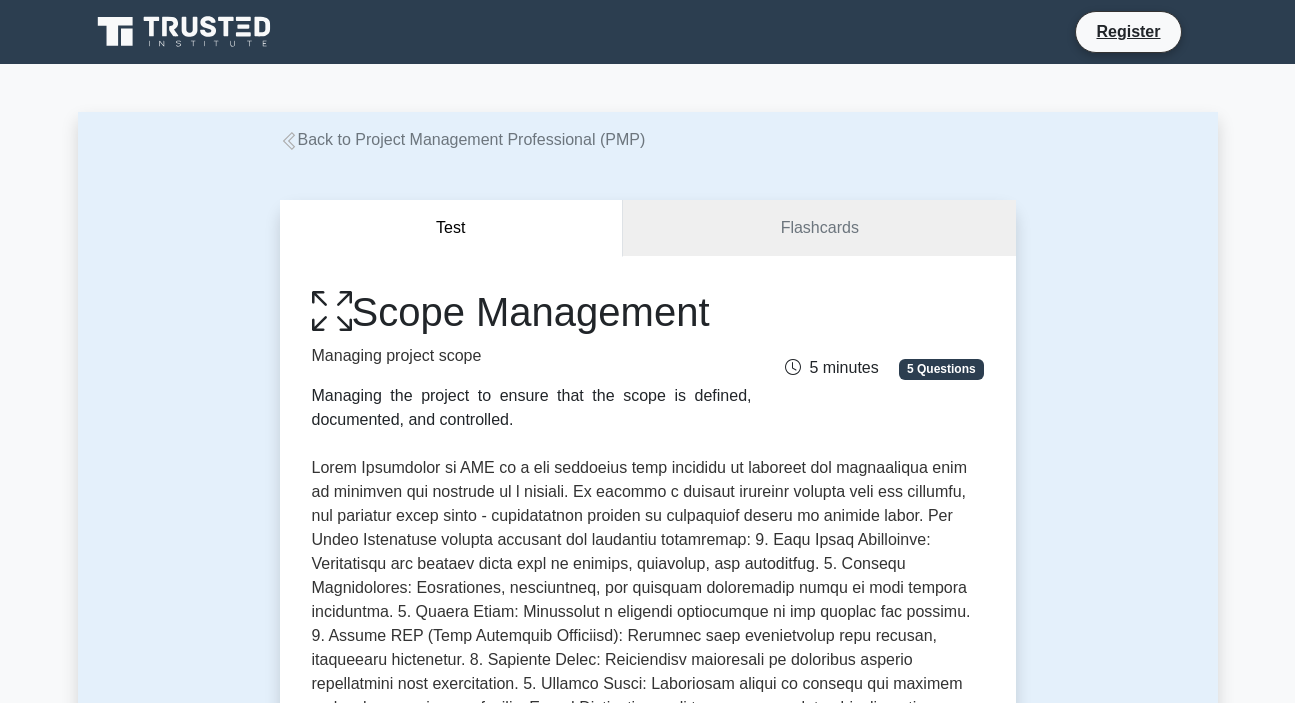 scroll, scrollTop: 0, scrollLeft: 0, axis: both 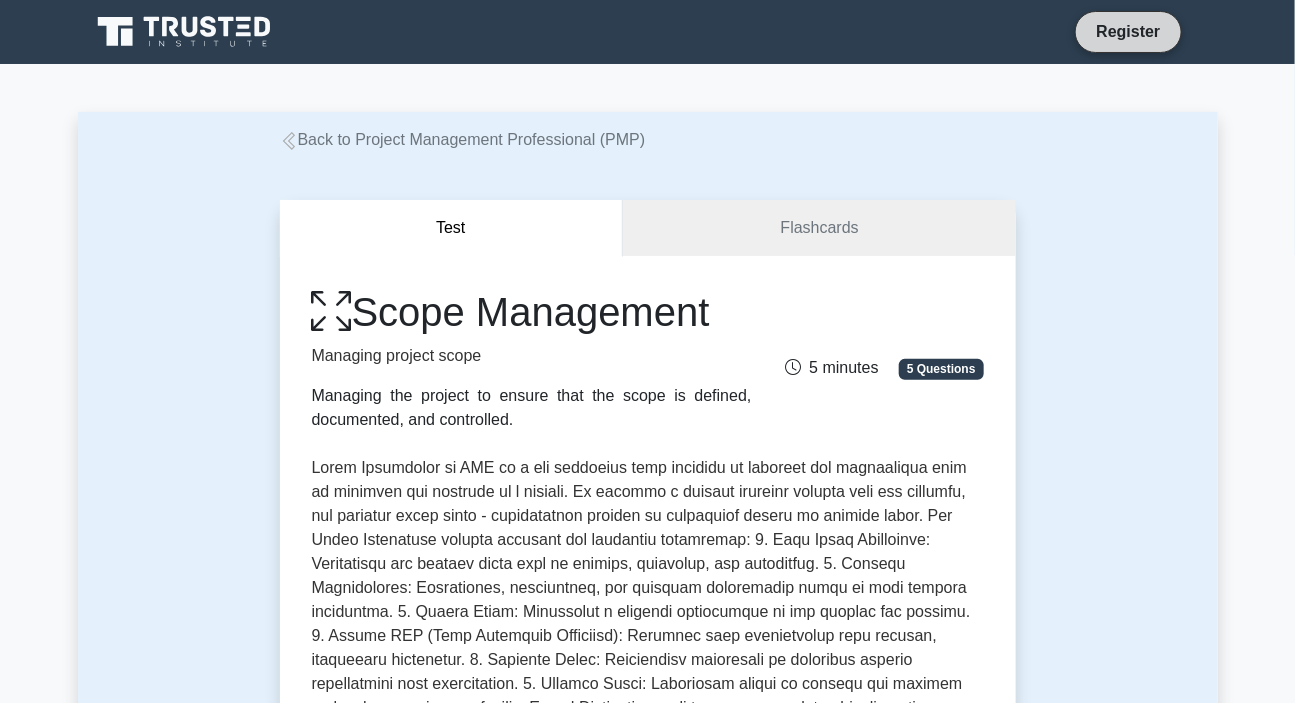 click on "Register" at bounding box center [1128, 31] 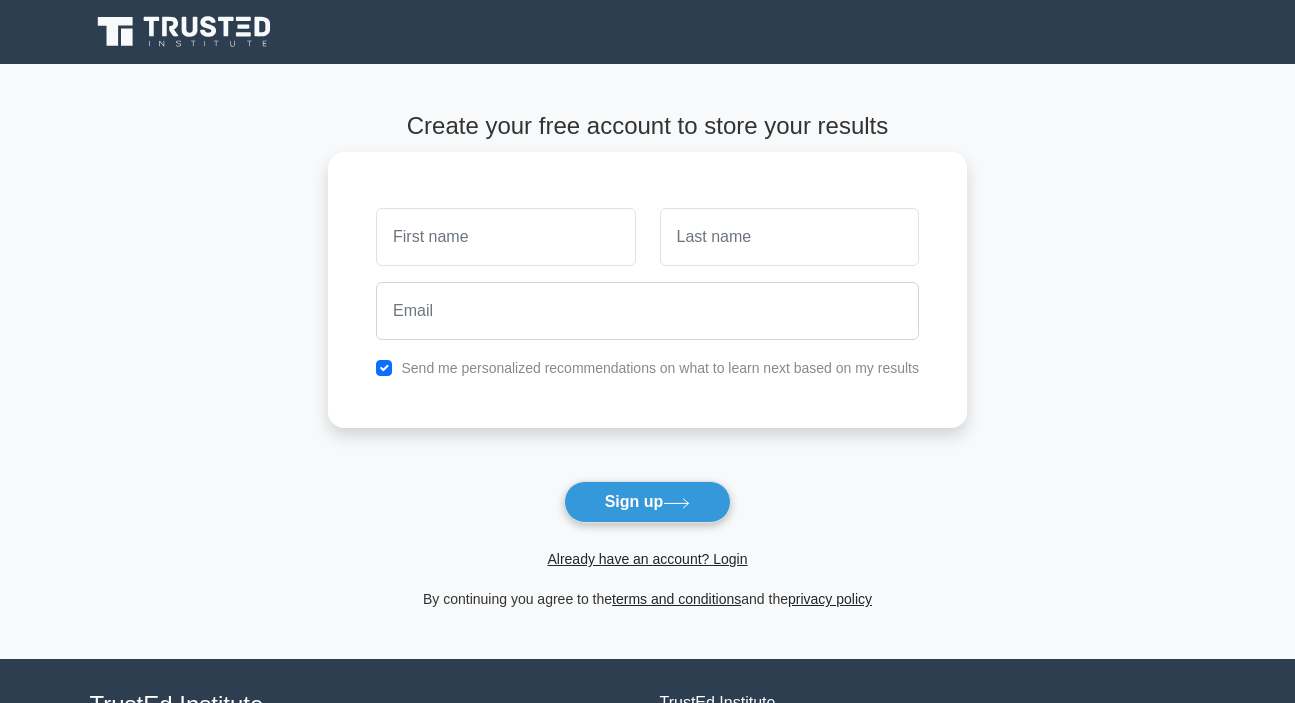scroll, scrollTop: 0, scrollLeft: 0, axis: both 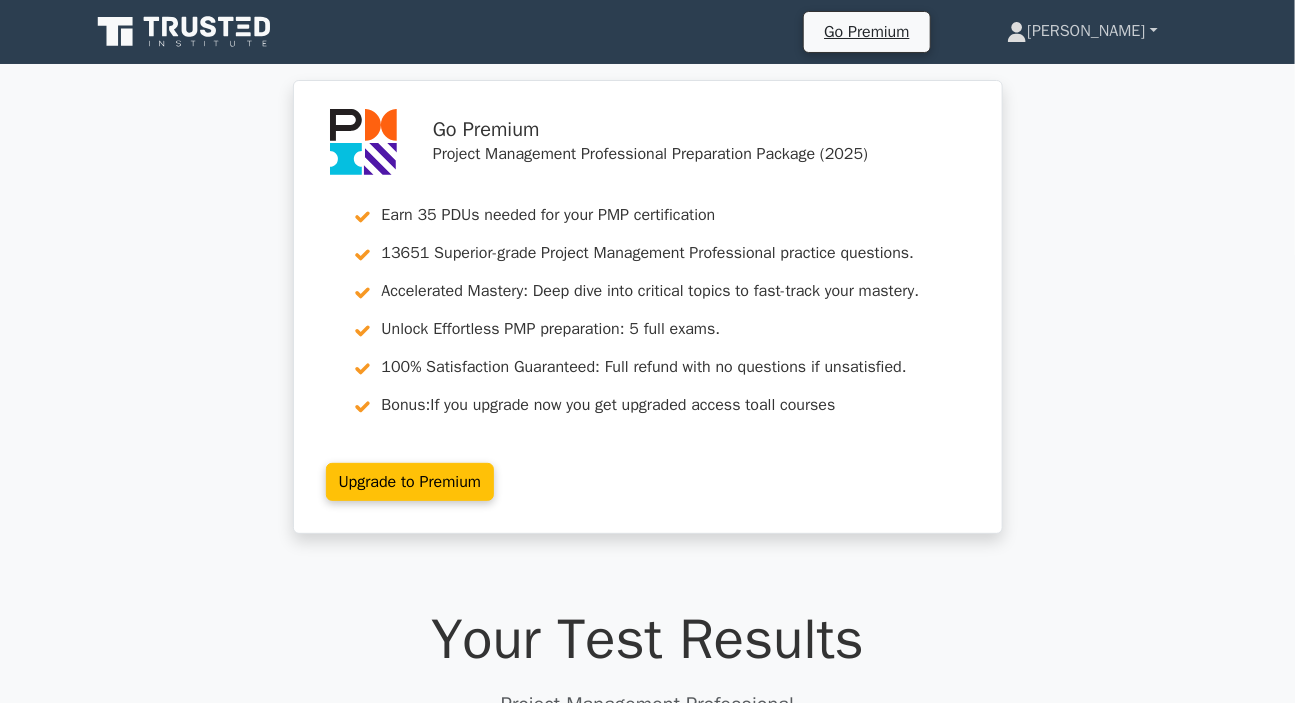 click on "[PERSON_NAME]" at bounding box center (1082, 31) 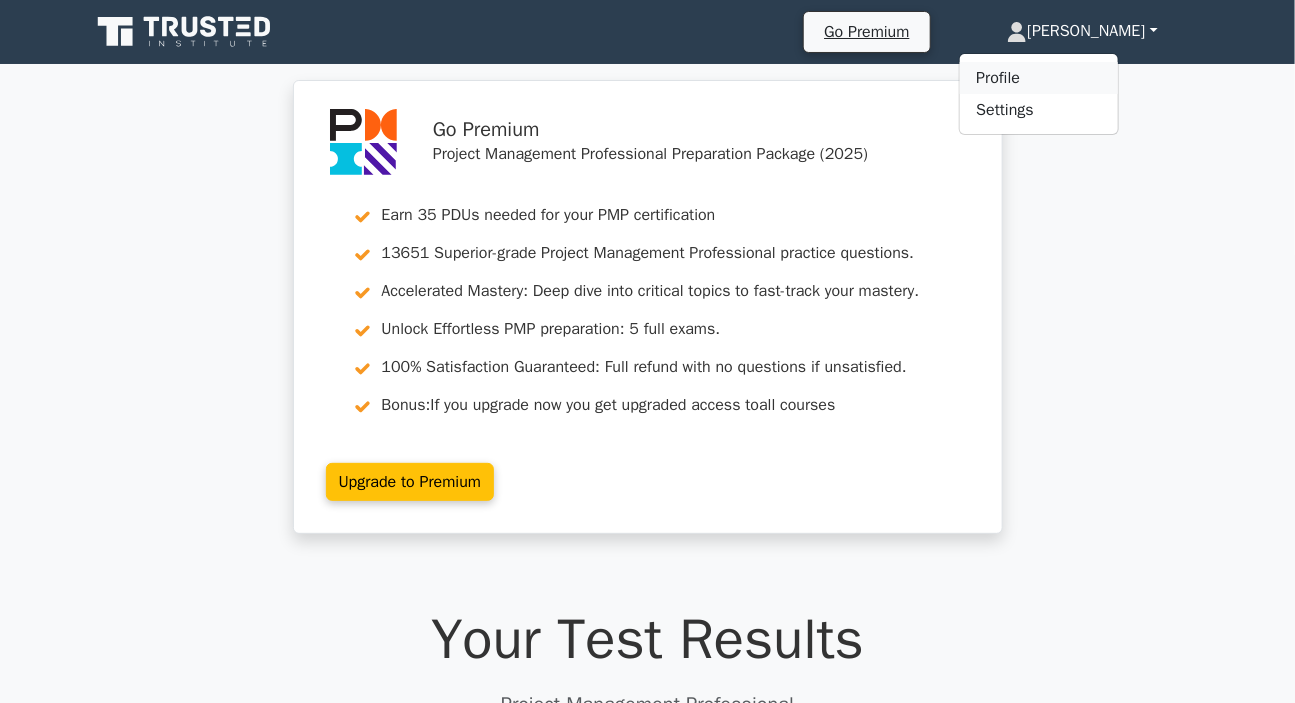 click on "Profile" at bounding box center [1039, 78] 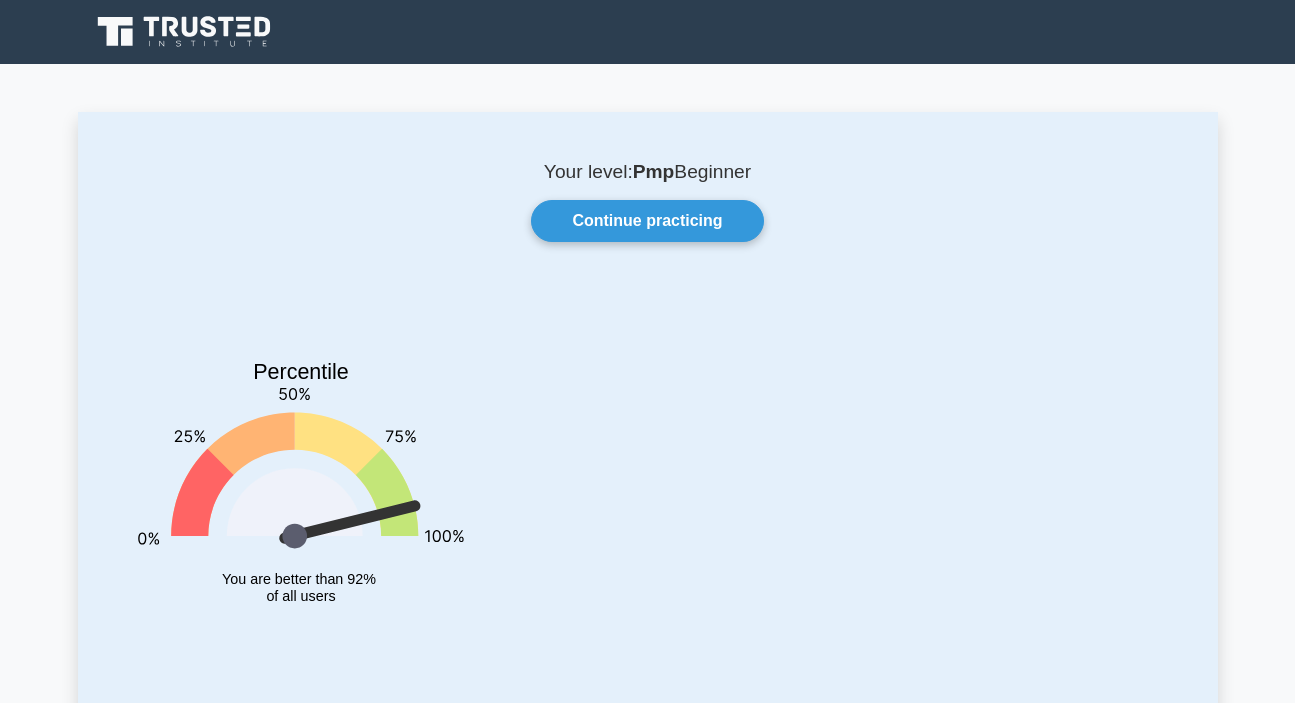 scroll, scrollTop: 272, scrollLeft: 0, axis: vertical 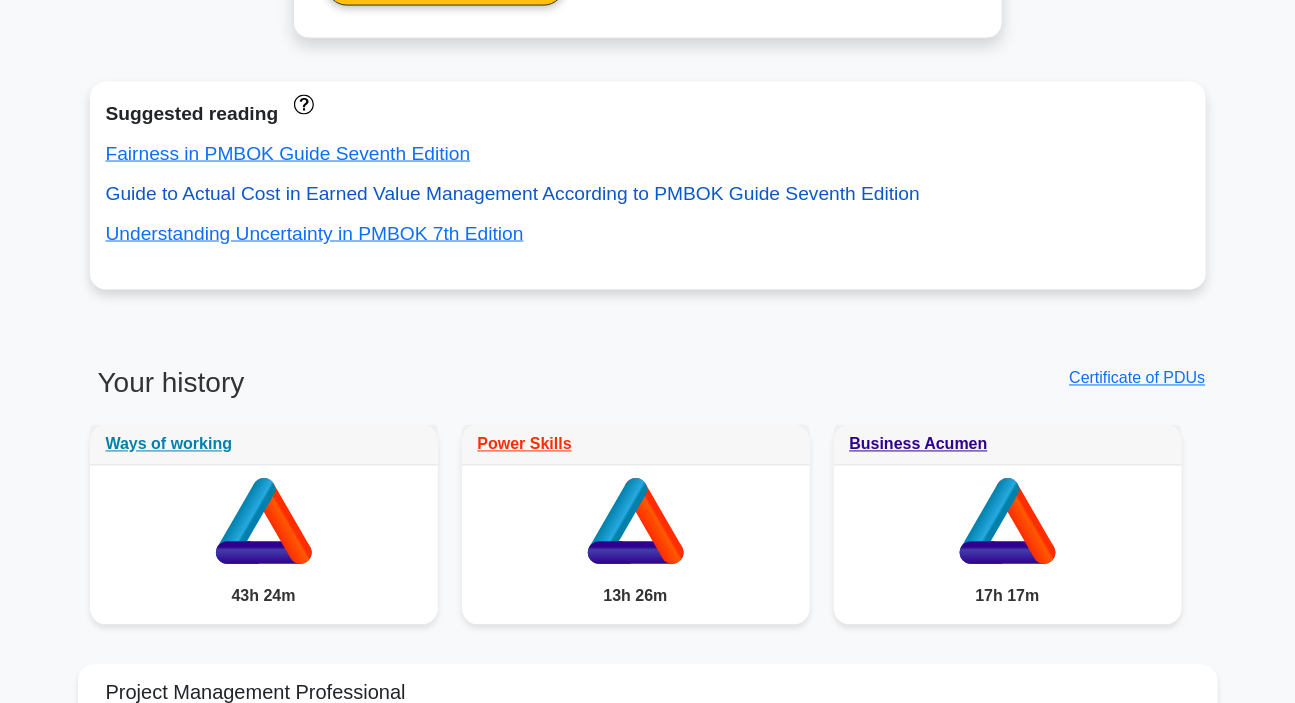 click on "Guide to Actual Cost in Earned Value Management According to PMBOK Guide Seventh Edition" at bounding box center (513, 193) 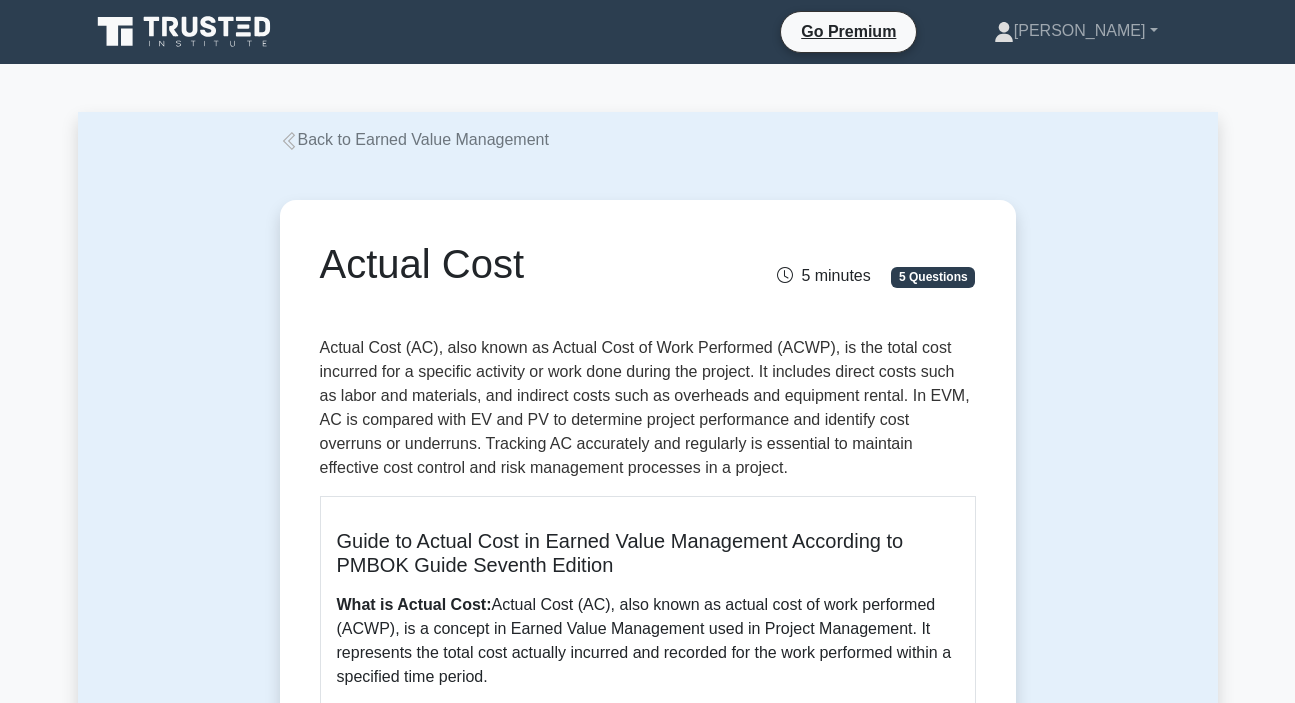 scroll, scrollTop: 0, scrollLeft: 0, axis: both 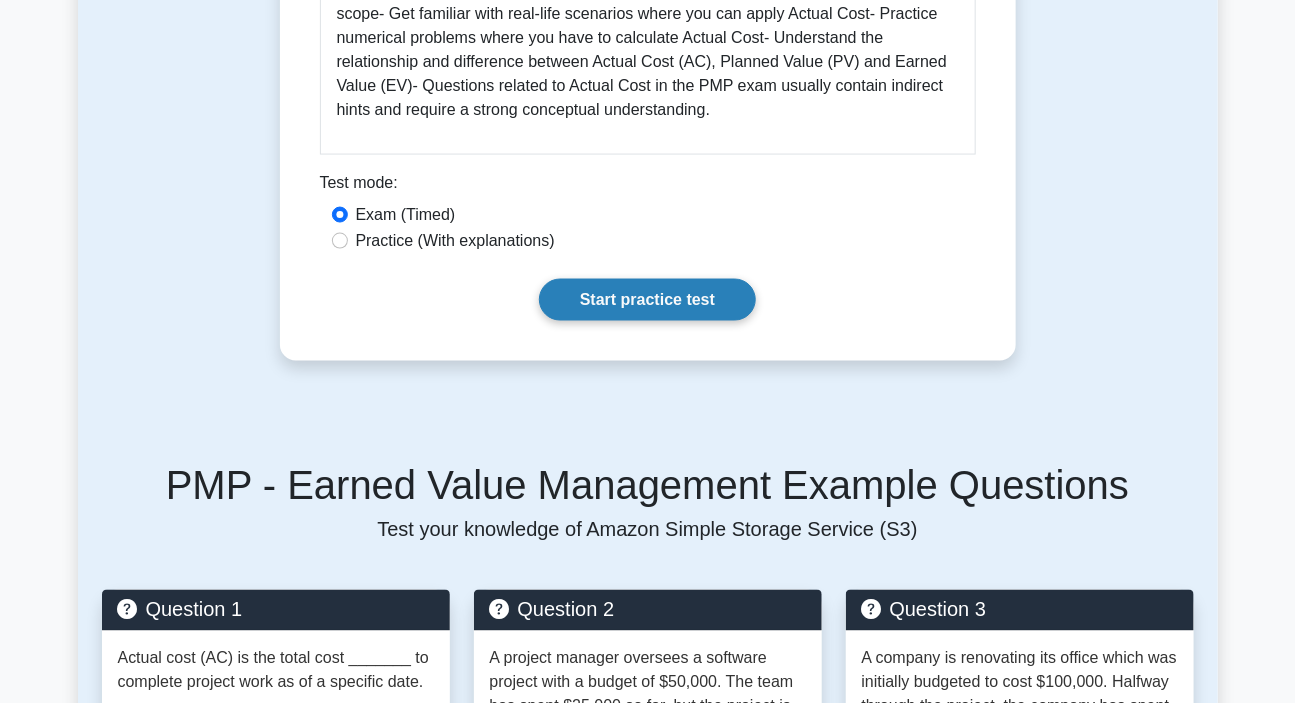 click on "Start practice test" at bounding box center [647, 300] 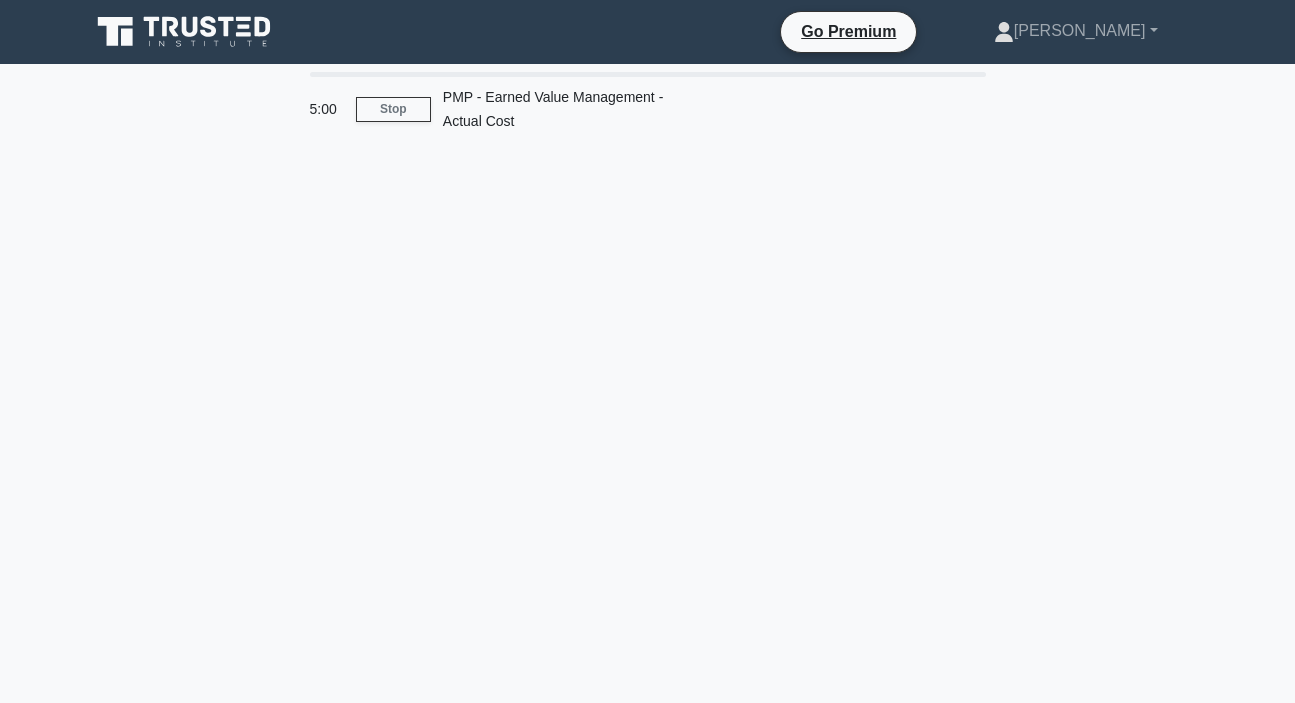 scroll, scrollTop: 0, scrollLeft: 0, axis: both 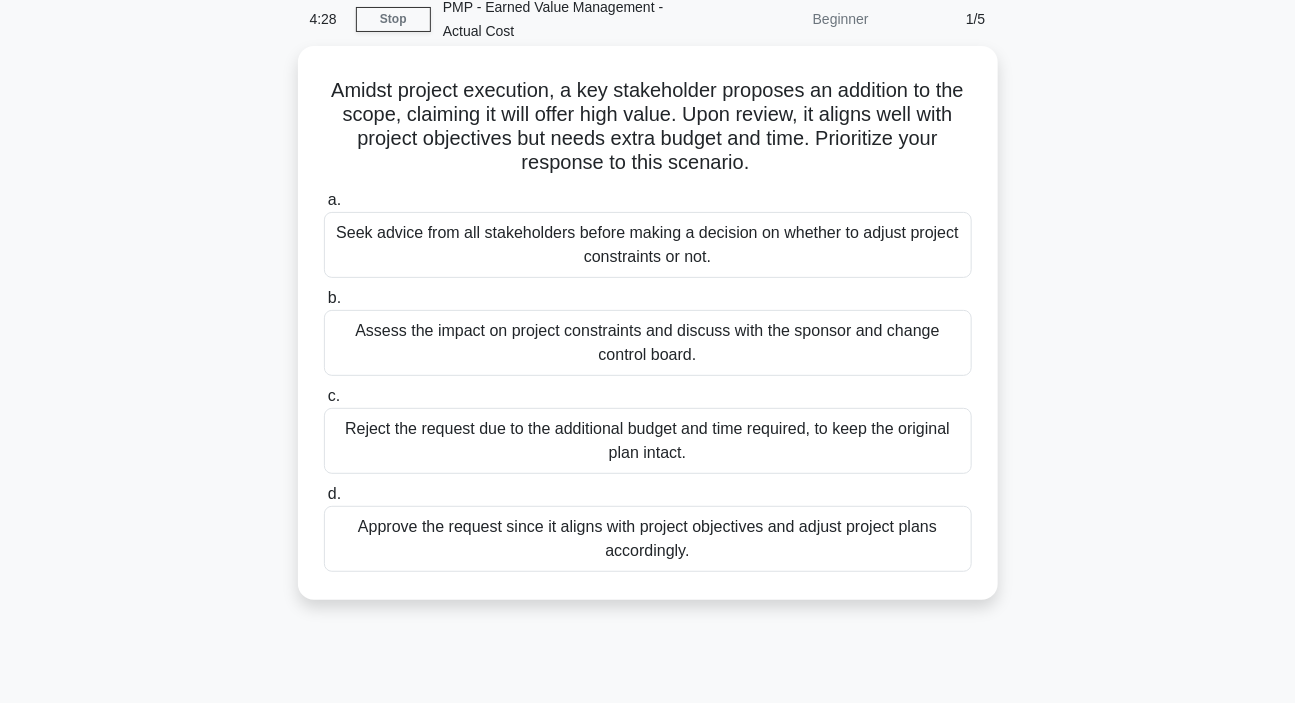 click on "Assess the impact on project constraints and discuss with the sponsor and change control board." at bounding box center (648, 343) 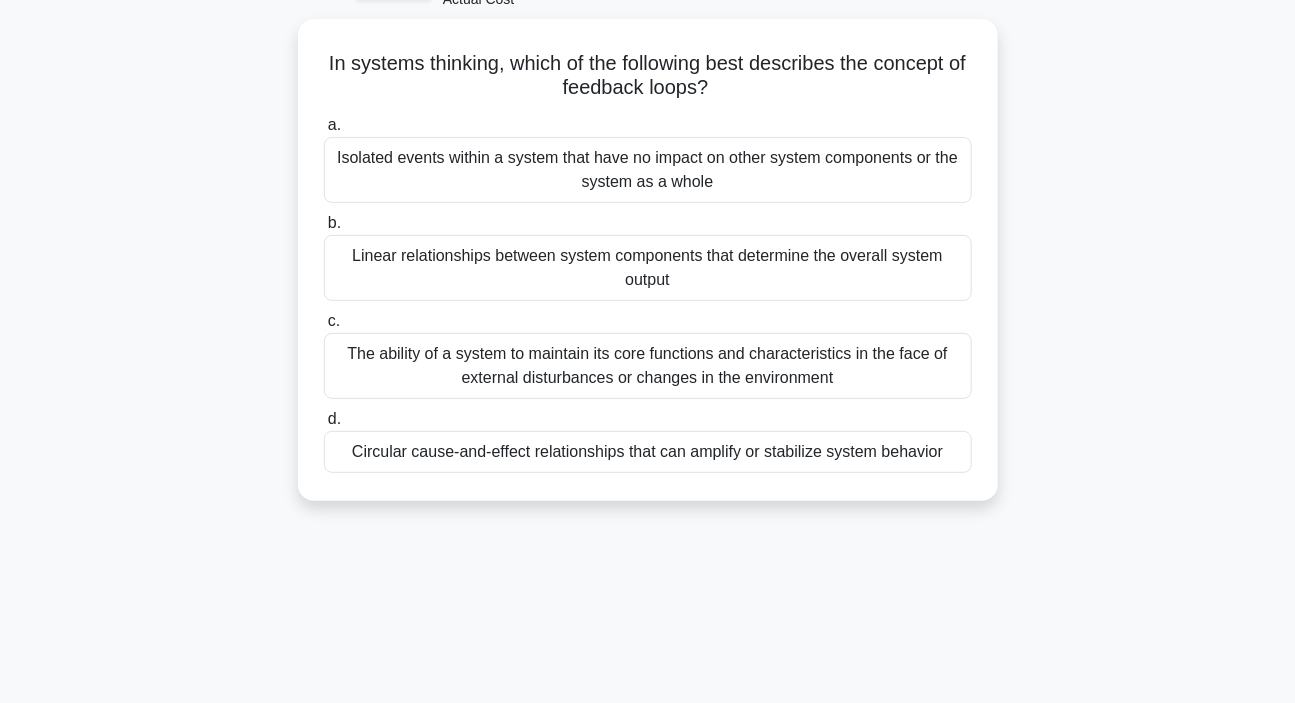 scroll, scrollTop: 90, scrollLeft: 0, axis: vertical 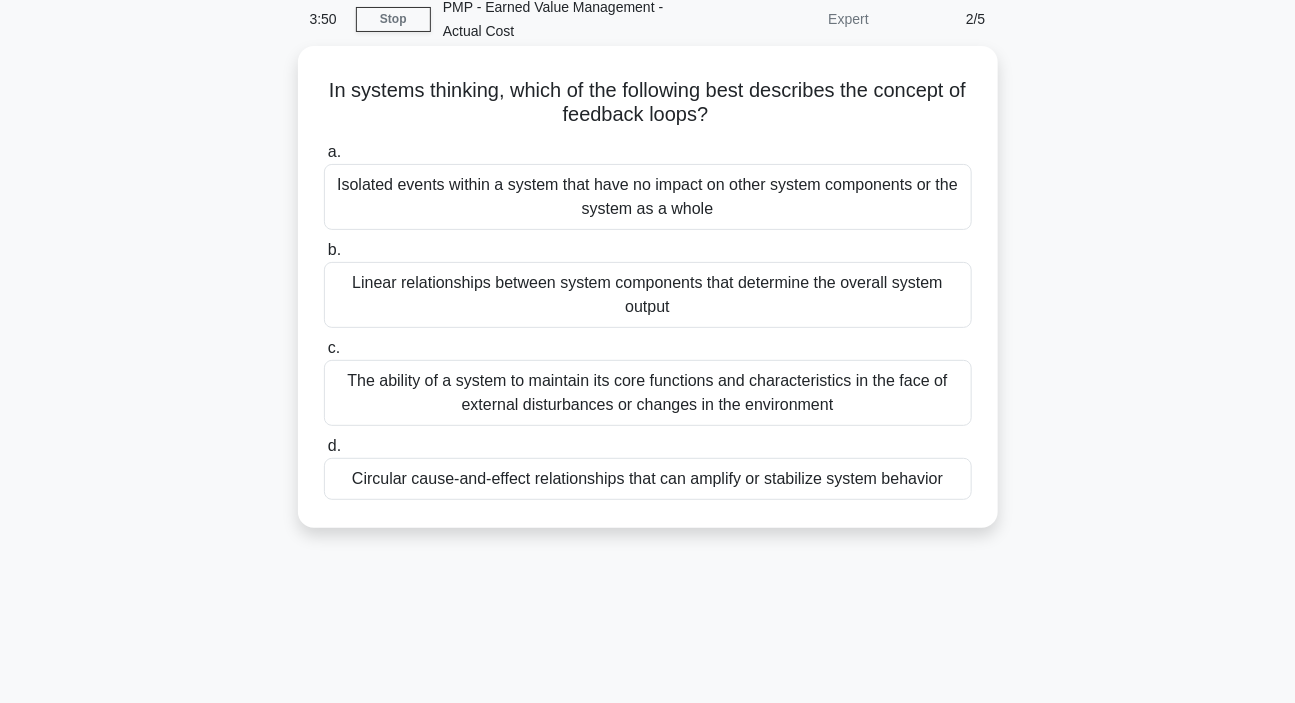 click on "Circular cause-and-effect relationships that can amplify or stabilize system behavior" at bounding box center (648, 479) 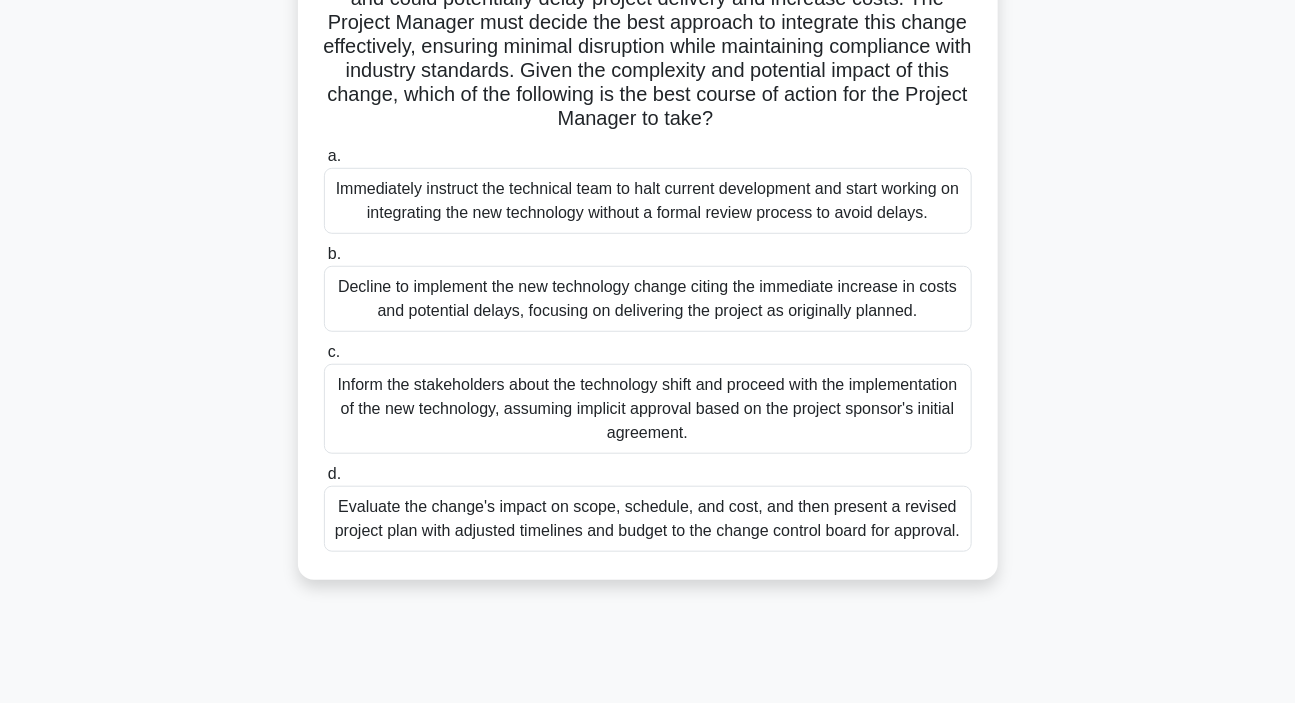 scroll, scrollTop: 377, scrollLeft: 0, axis: vertical 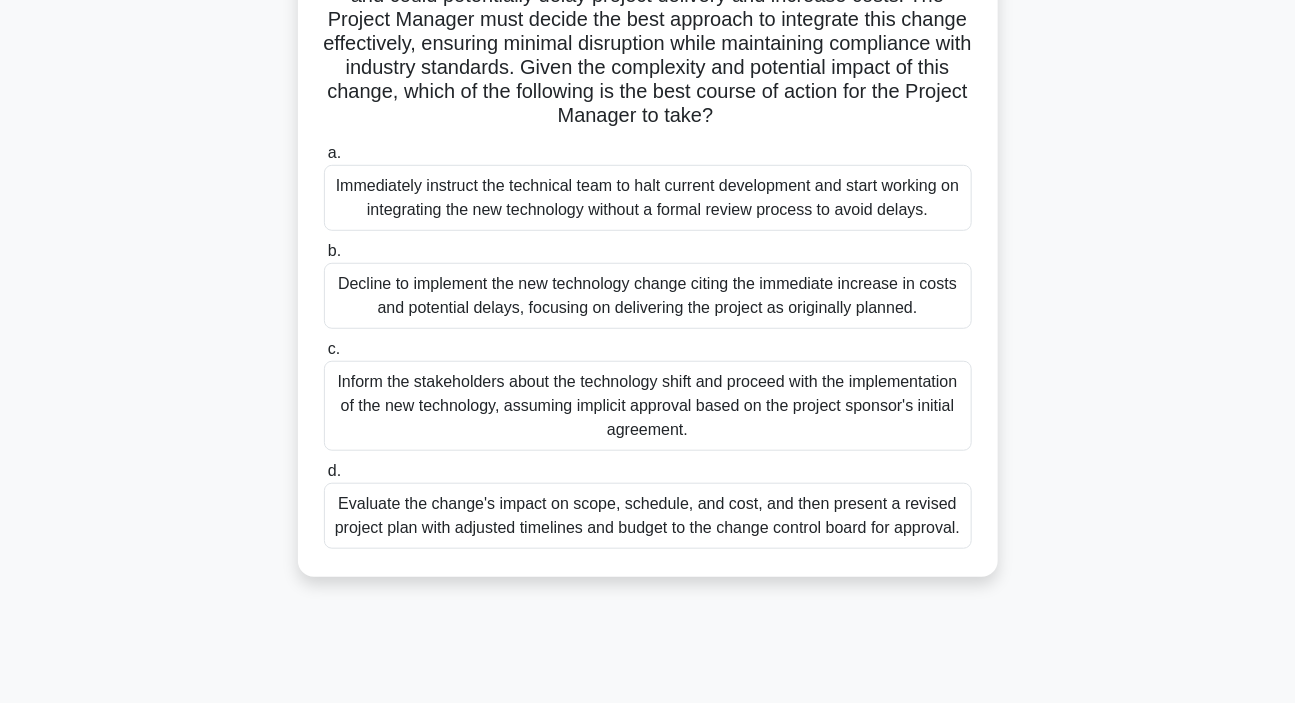 click on "Evaluate the change's impact on scope, schedule, and cost, and then present a revised project plan with adjusted timelines and budget to the change control board for approval." at bounding box center (648, 516) 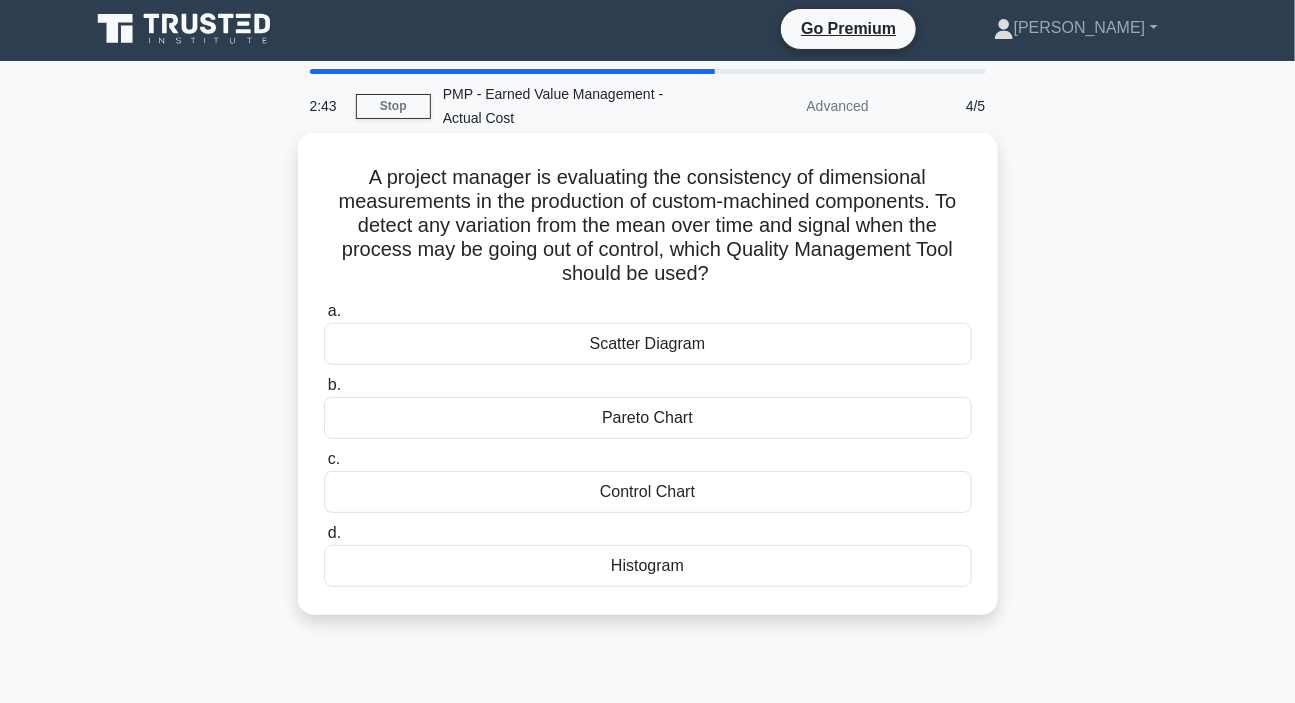 scroll, scrollTop: 0, scrollLeft: 0, axis: both 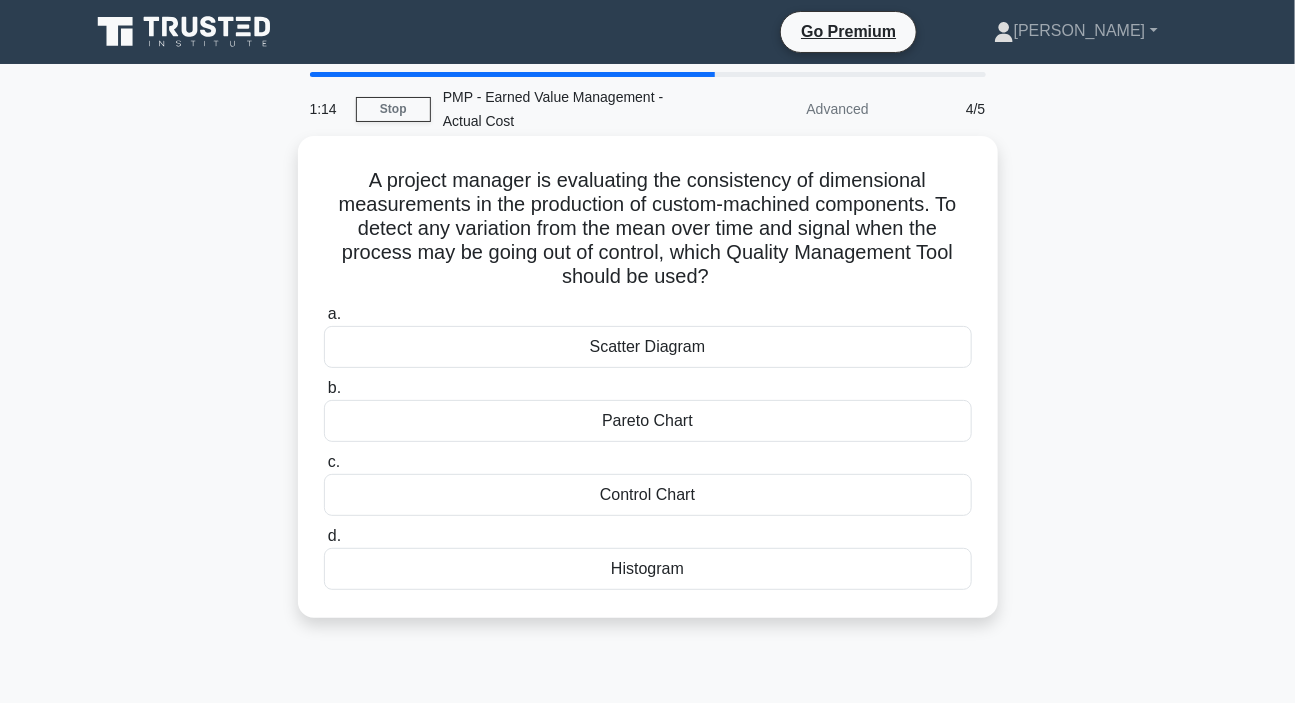 click on "Histogram" at bounding box center (648, 569) 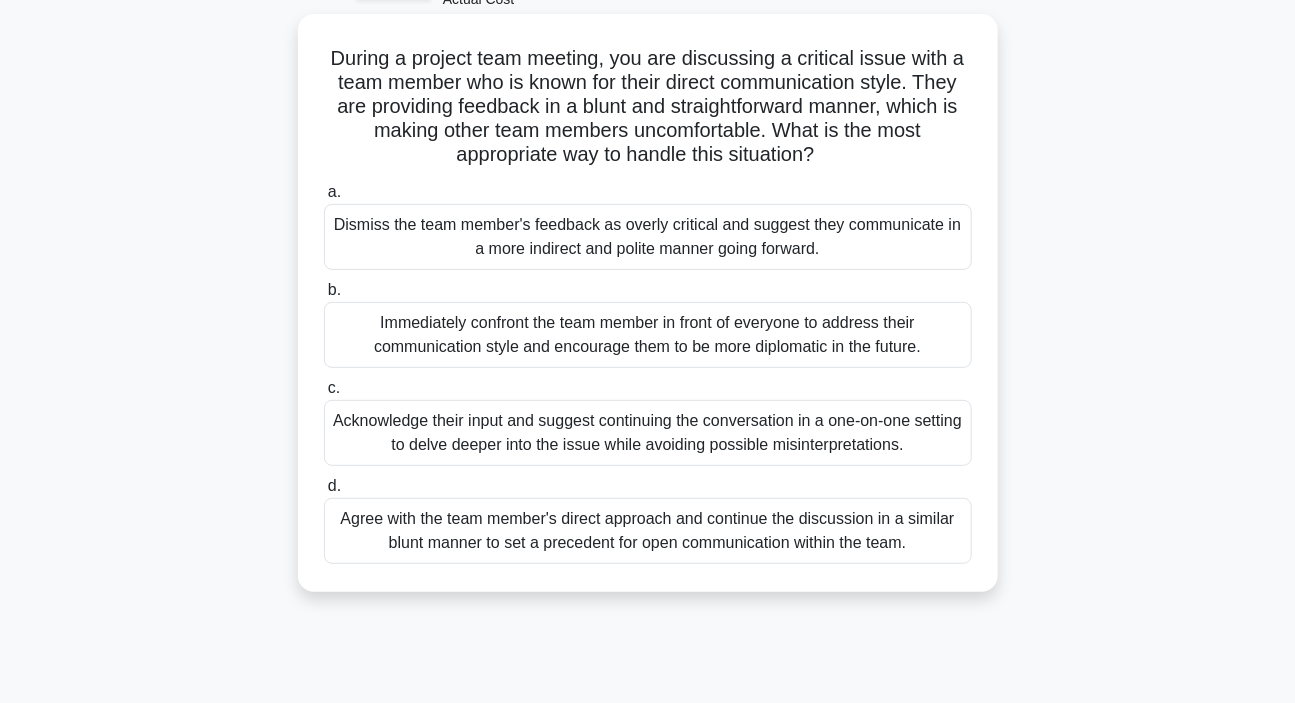 scroll, scrollTop: 90, scrollLeft: 0, axis: vertical 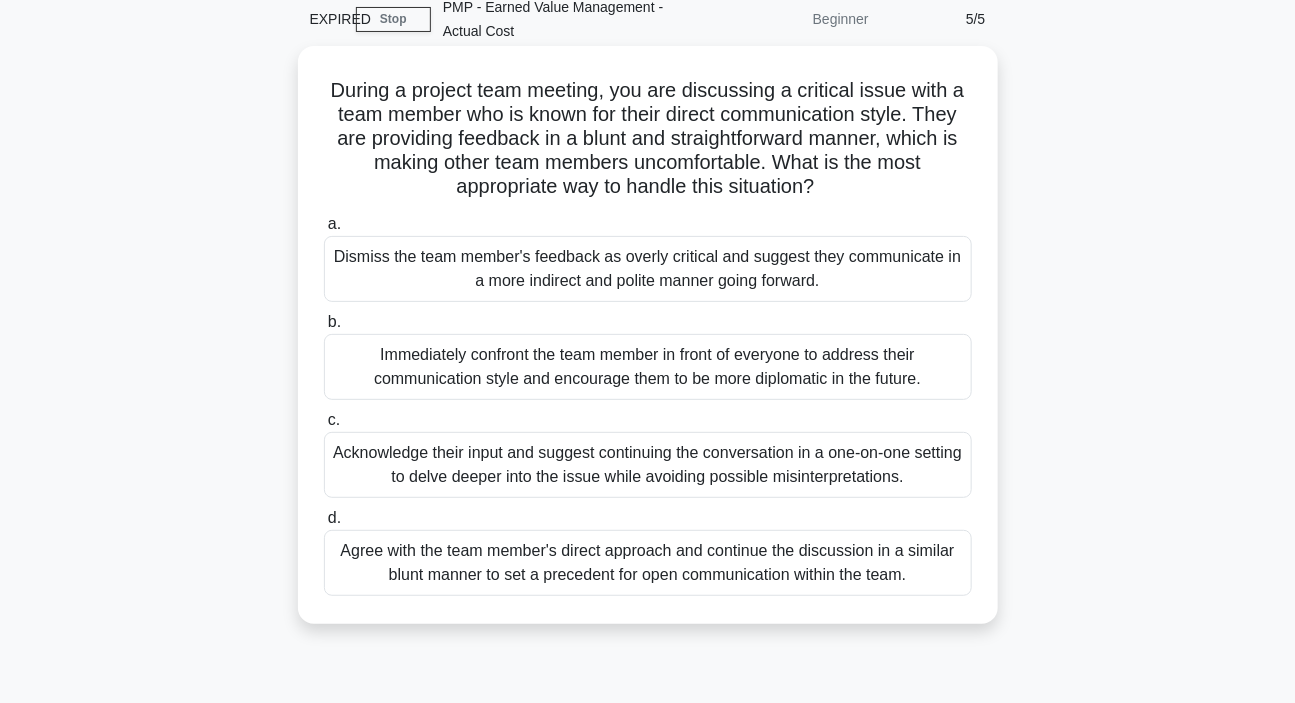 click on "Acknowledge their input and suggest continuing the conversation in a one-on-one setting to delve deeper into the issue while avoiding possible misinterpretations." at bounding box center (648, 465) 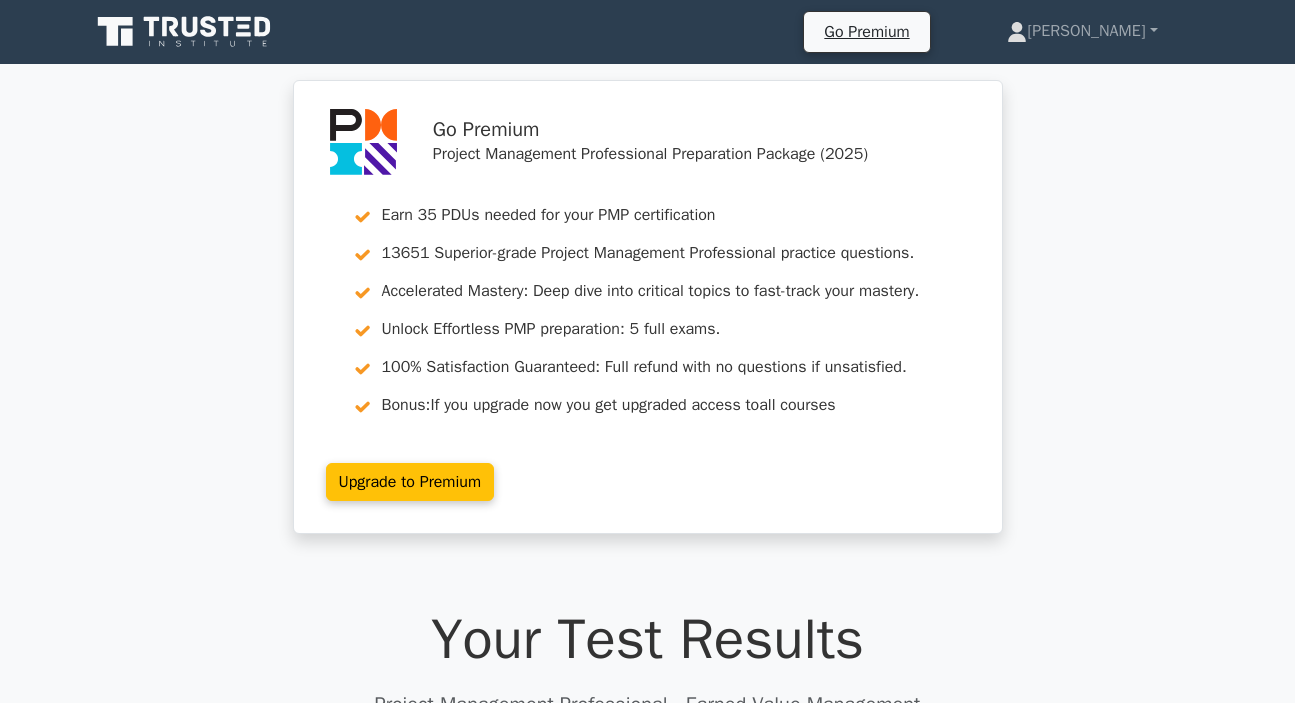 scroll, scrollTop: 0, scrollLeft: 0, axis: both 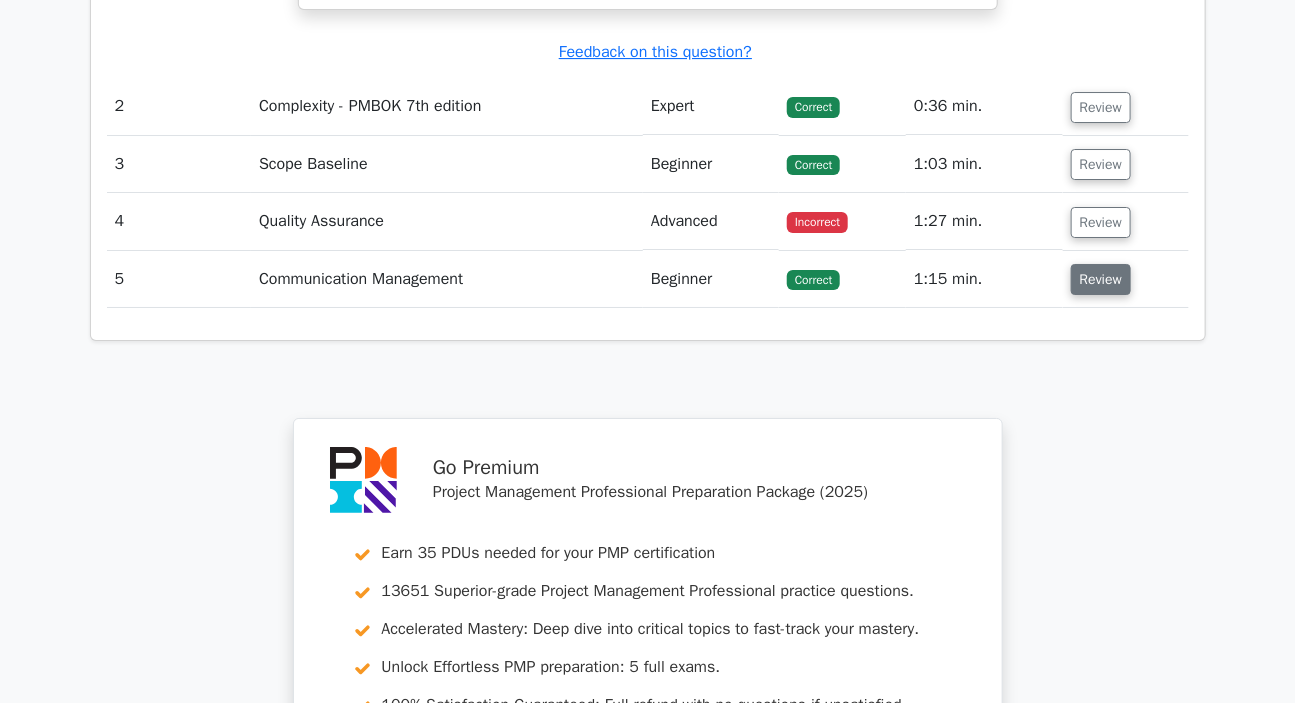 click on "Review" at bounding box center [1101, 279] 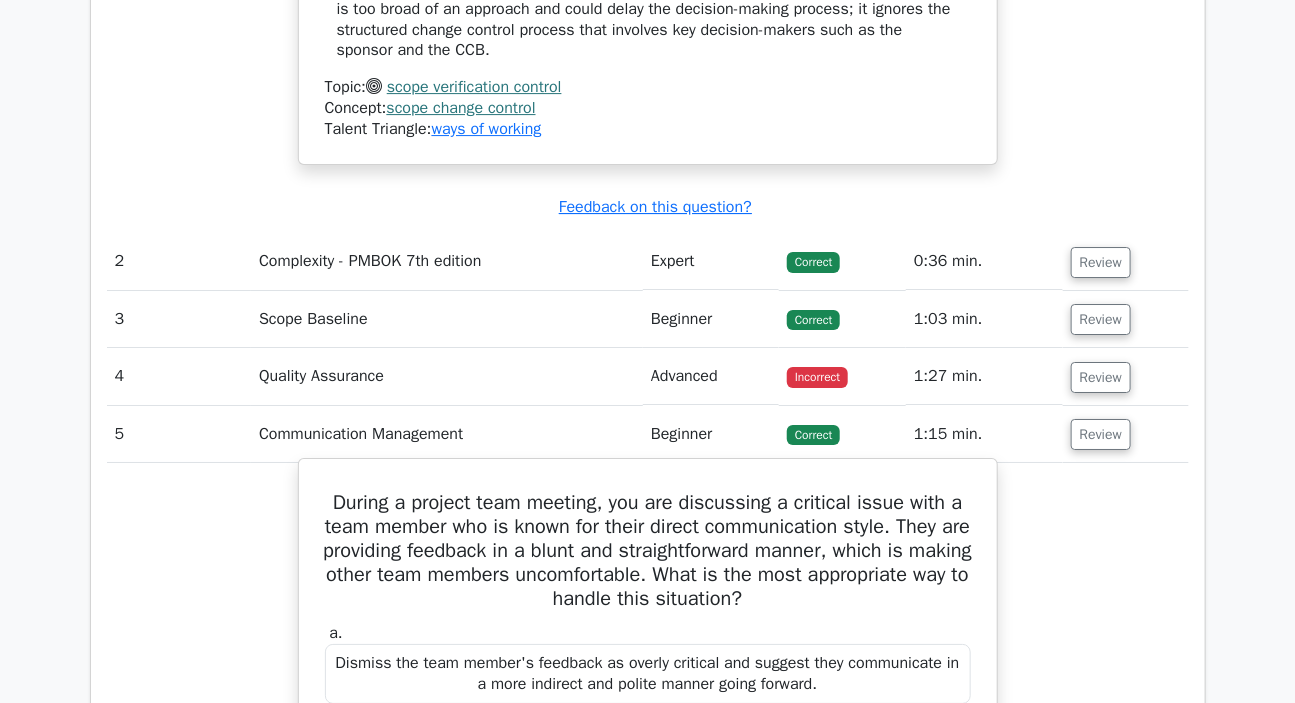 scroll, scrollTop: 2454, scrollLeft: 0, axis: vertical 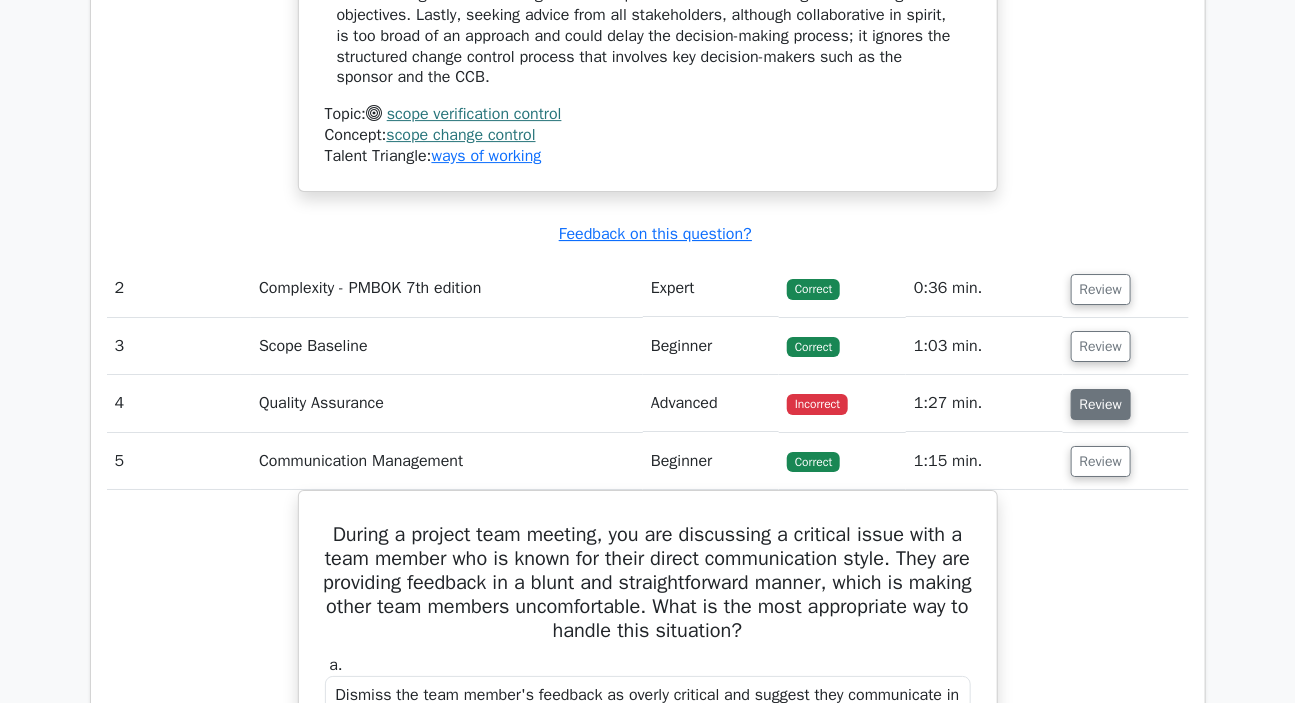 click on "Review" at bounding box center [1101, 404] 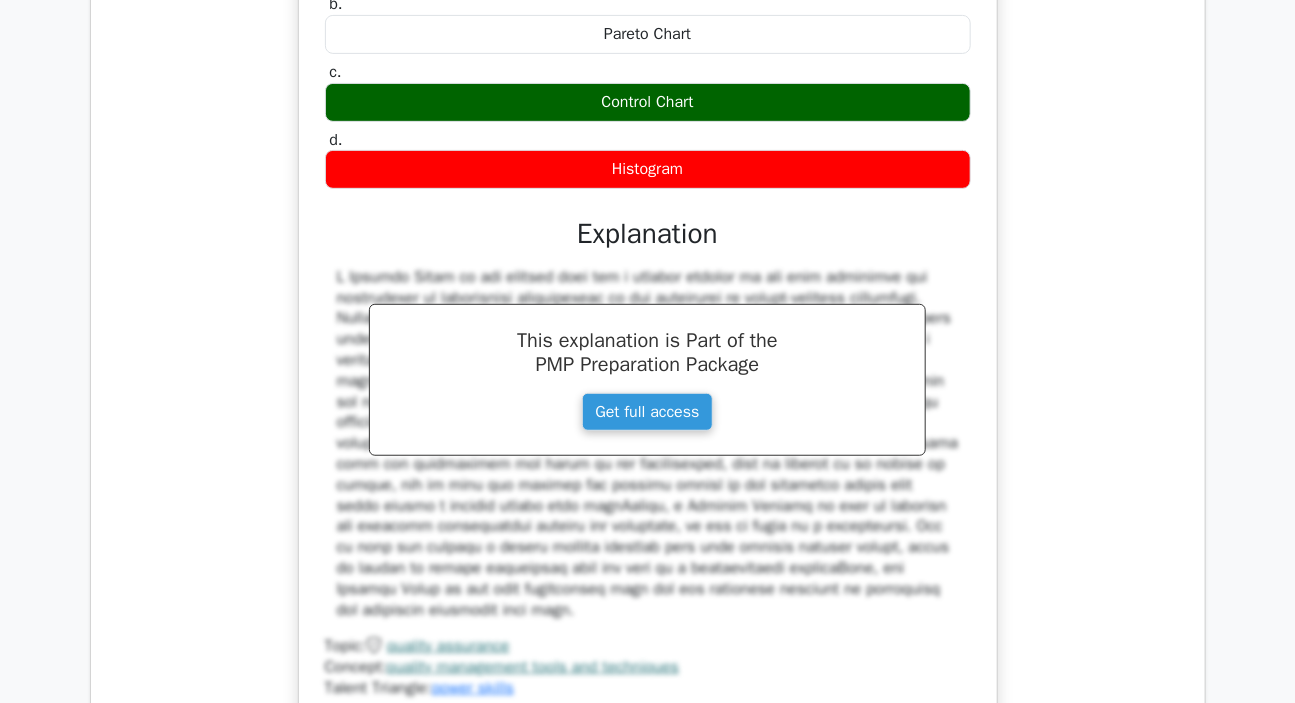 scroll, scrollTop: 3090, scrollLeft: 0, axis: vertical 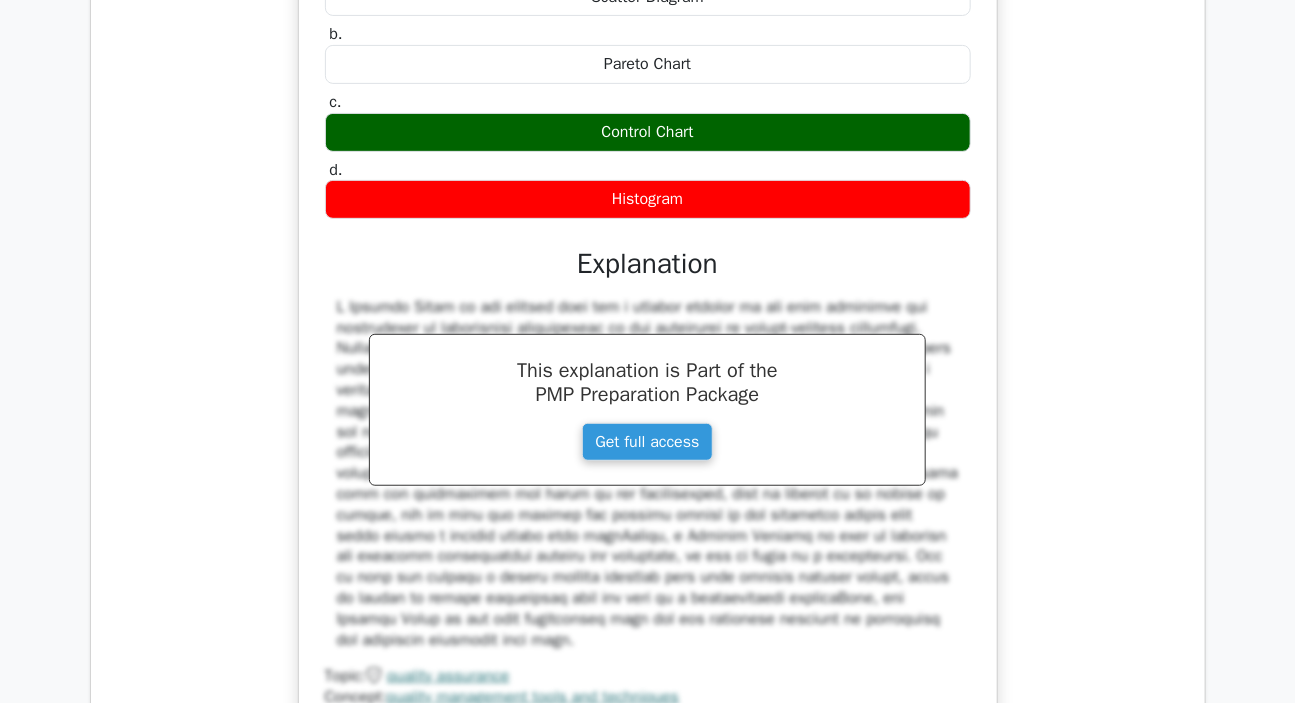drag, startPoint x: 334, startPoint y: 299, endPoint x: 942, endPoint y: 625, distance: 689.88403 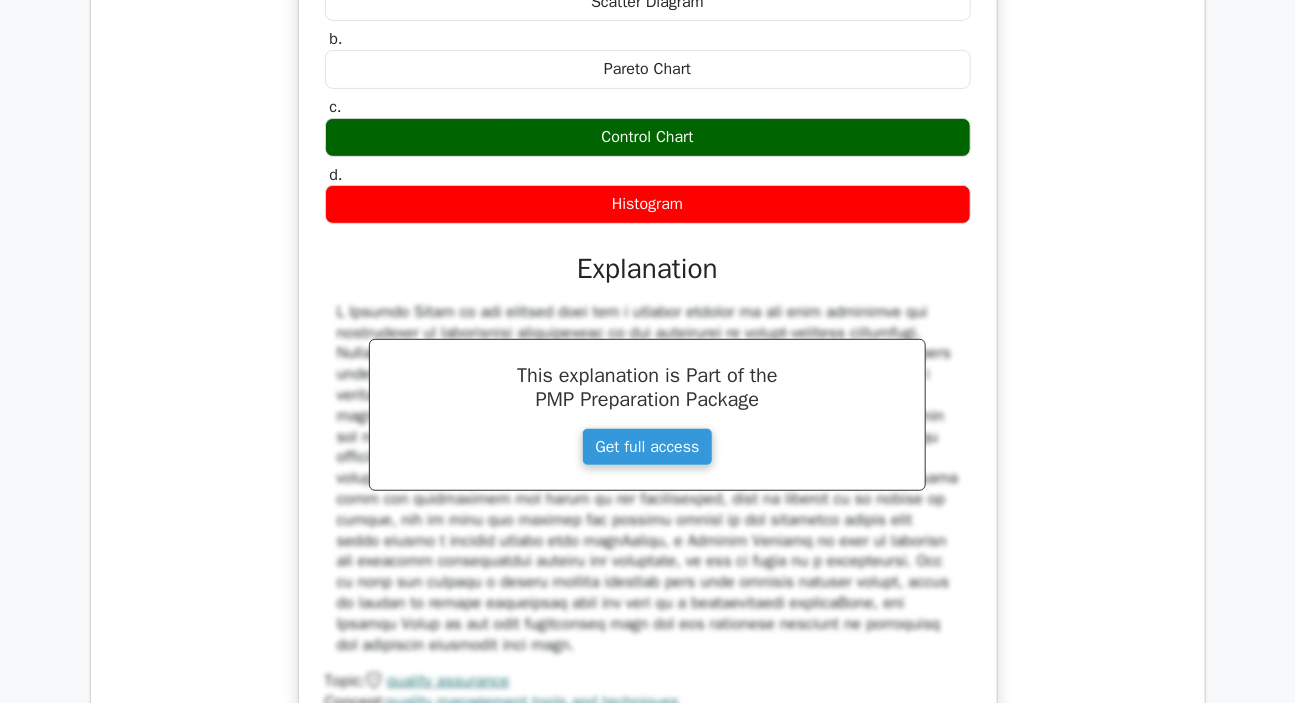 click on "Question Analysis
Question  #
Topic
Difficulty
Result
Time Spent
Action
1
Scope Verification and Control
Beginner
Correct
a." at bounding box center (648, 168) 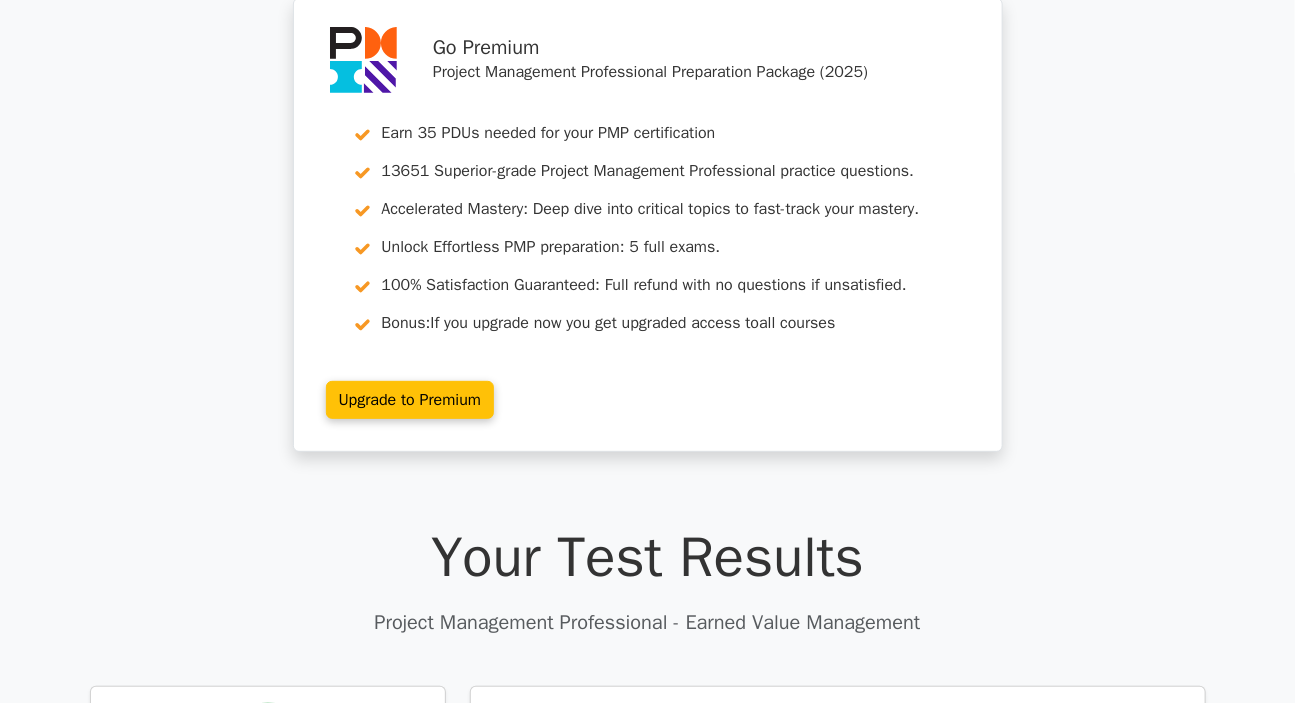 scroll, scrollTop: 0, scrollLeft: 0, axis: both 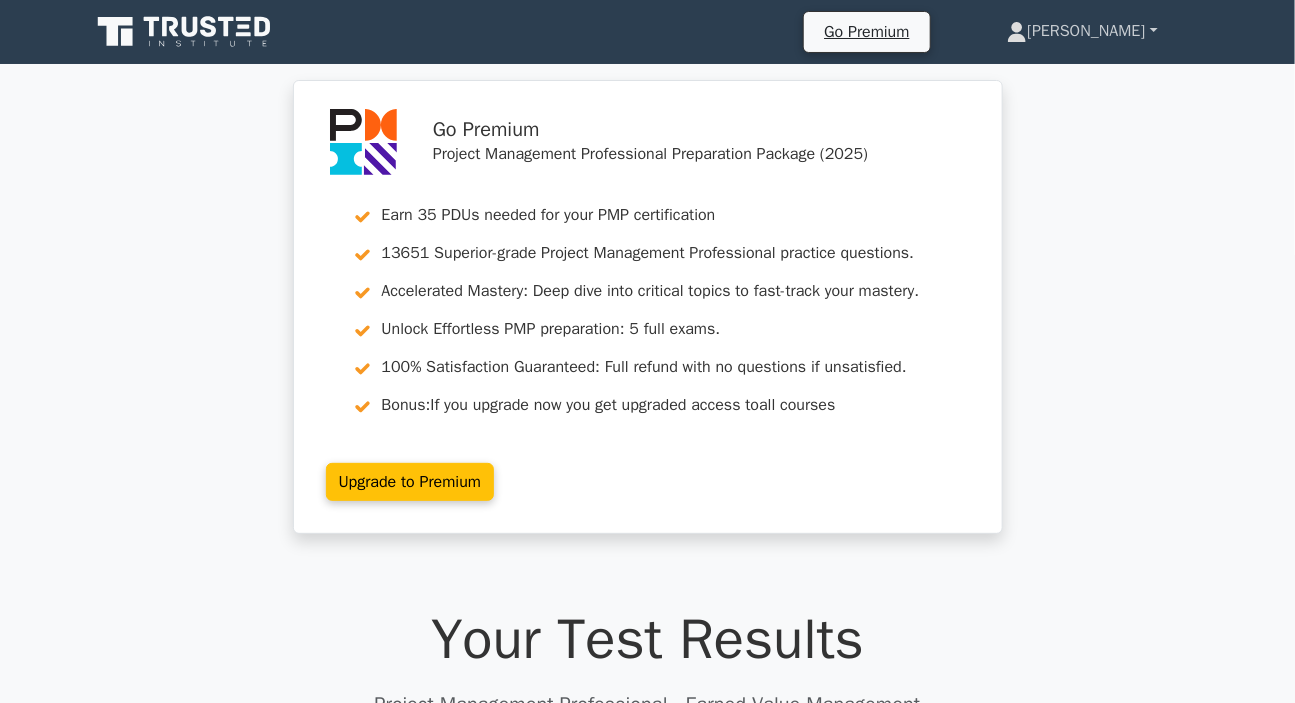 click on "[PERSON_NAME]" at bounding box center [1082, 31] 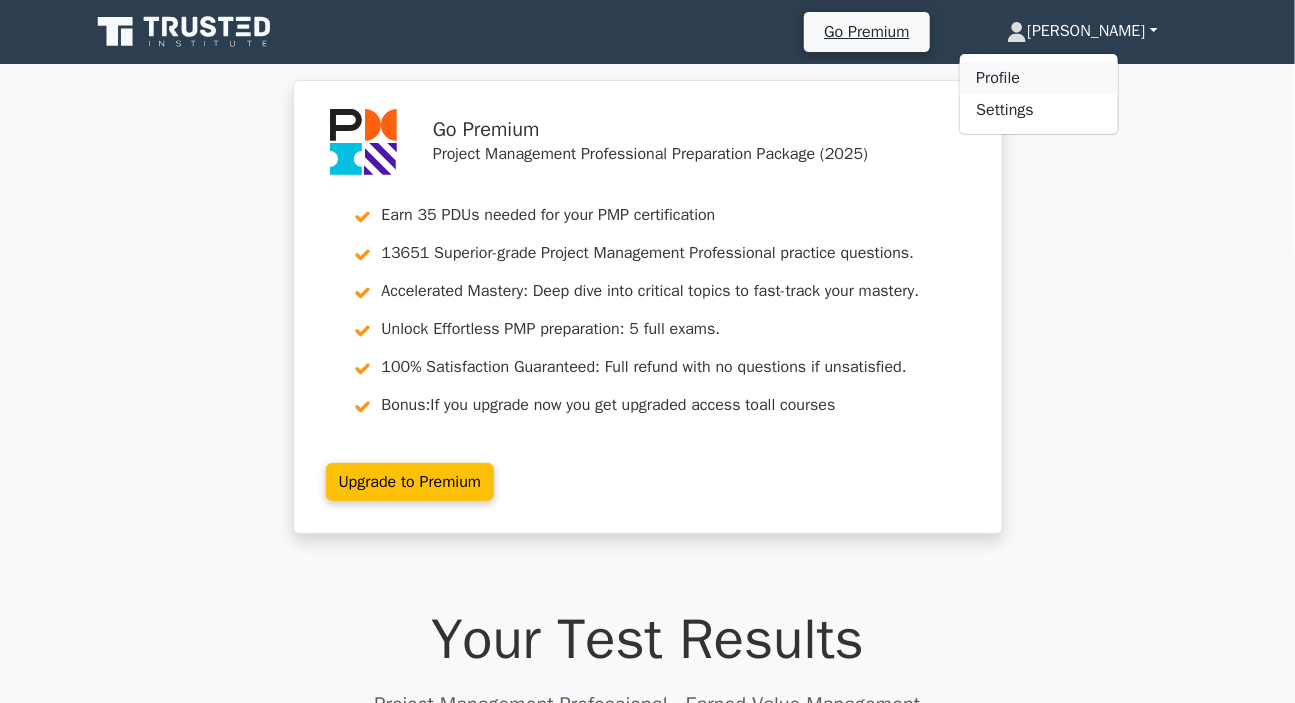 click on "Profile" at bounding box center (1039, 78) 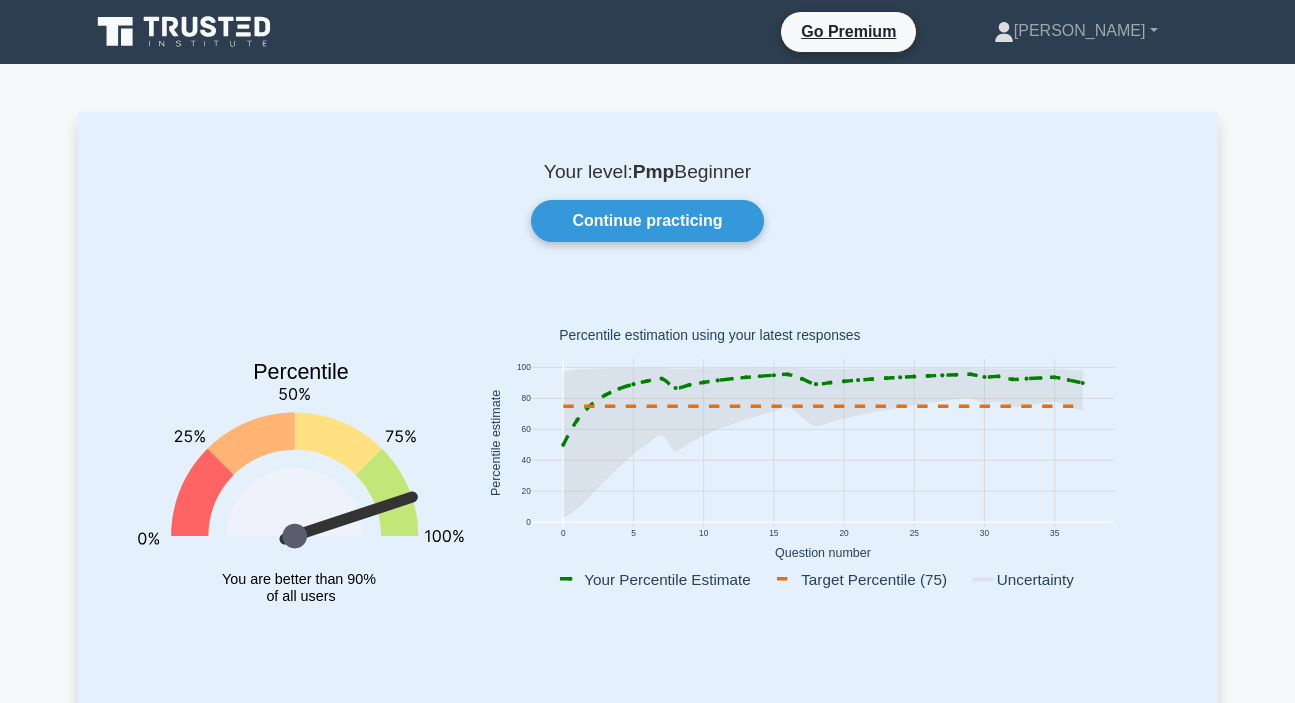 scroll, scrollTop: 0, scrollLeft: 0, axis: both 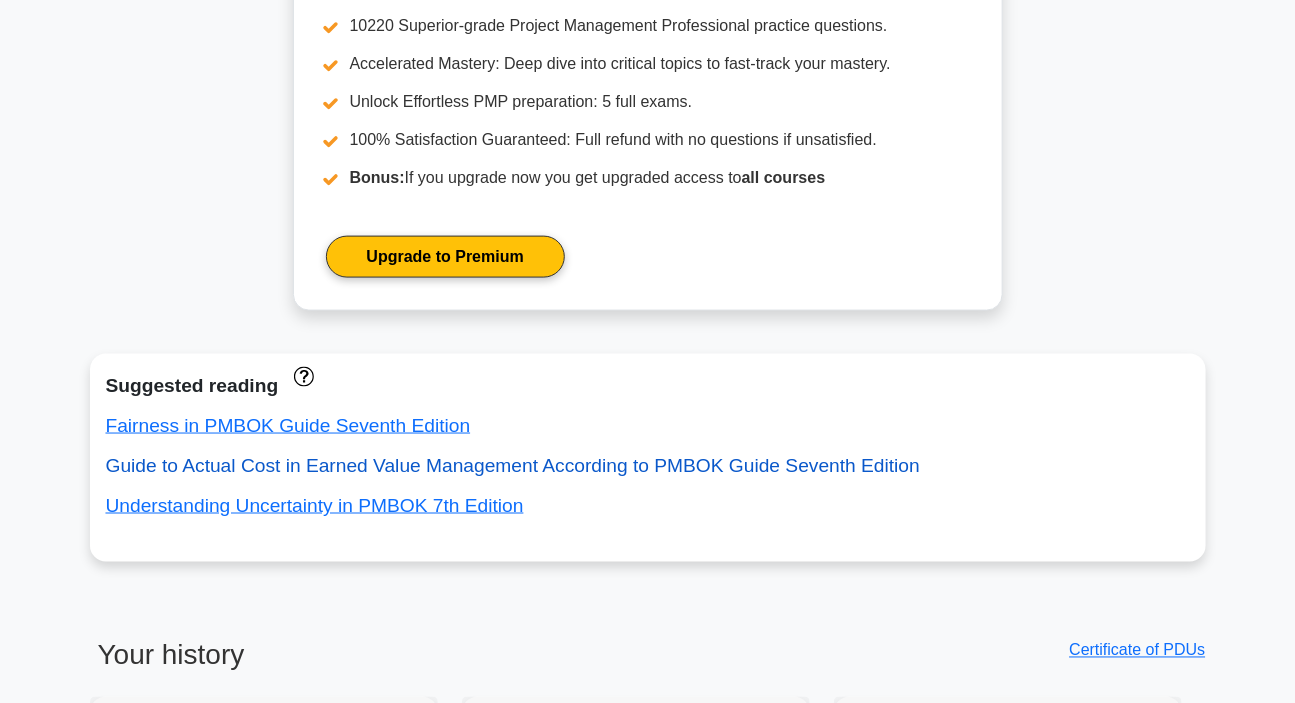 click on "Guide to Actual Cost in Earned Value Management According to PMBOK Guide Seventh Edition" at bounding box center [513, 465] 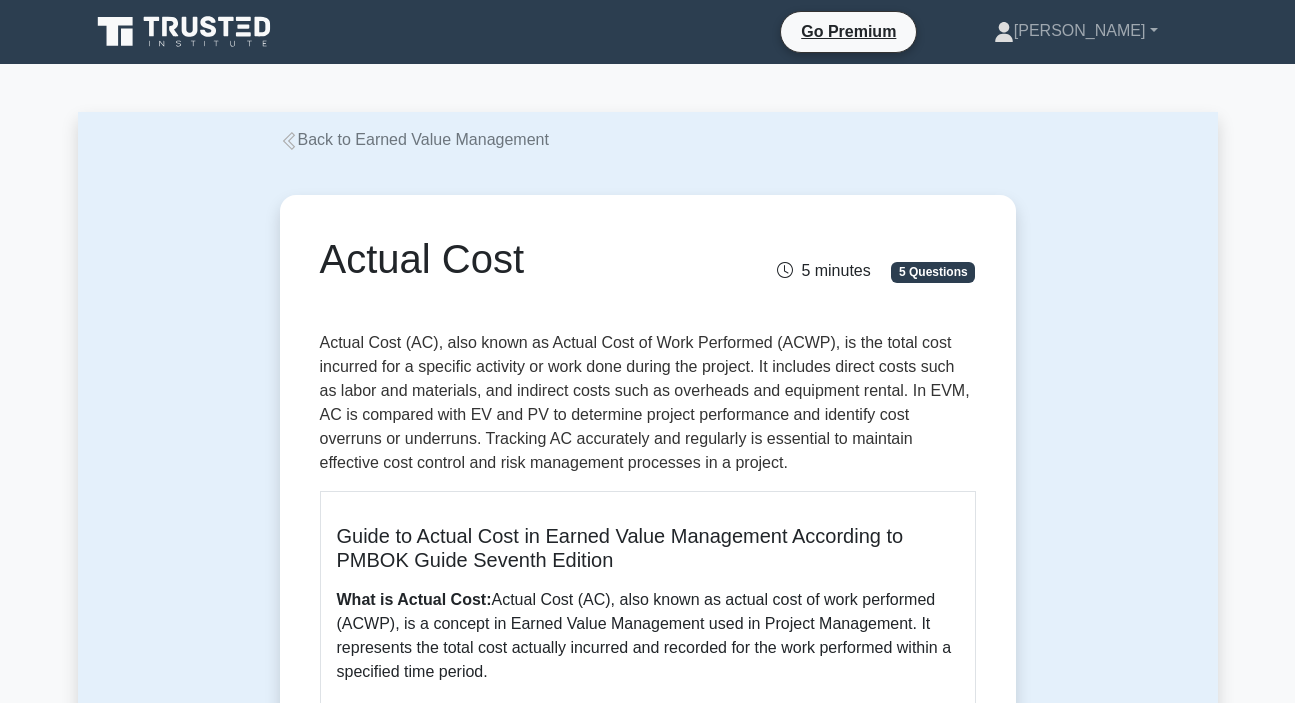 scroll, scrollTop: 0, scrollLeft: 0, axis: both 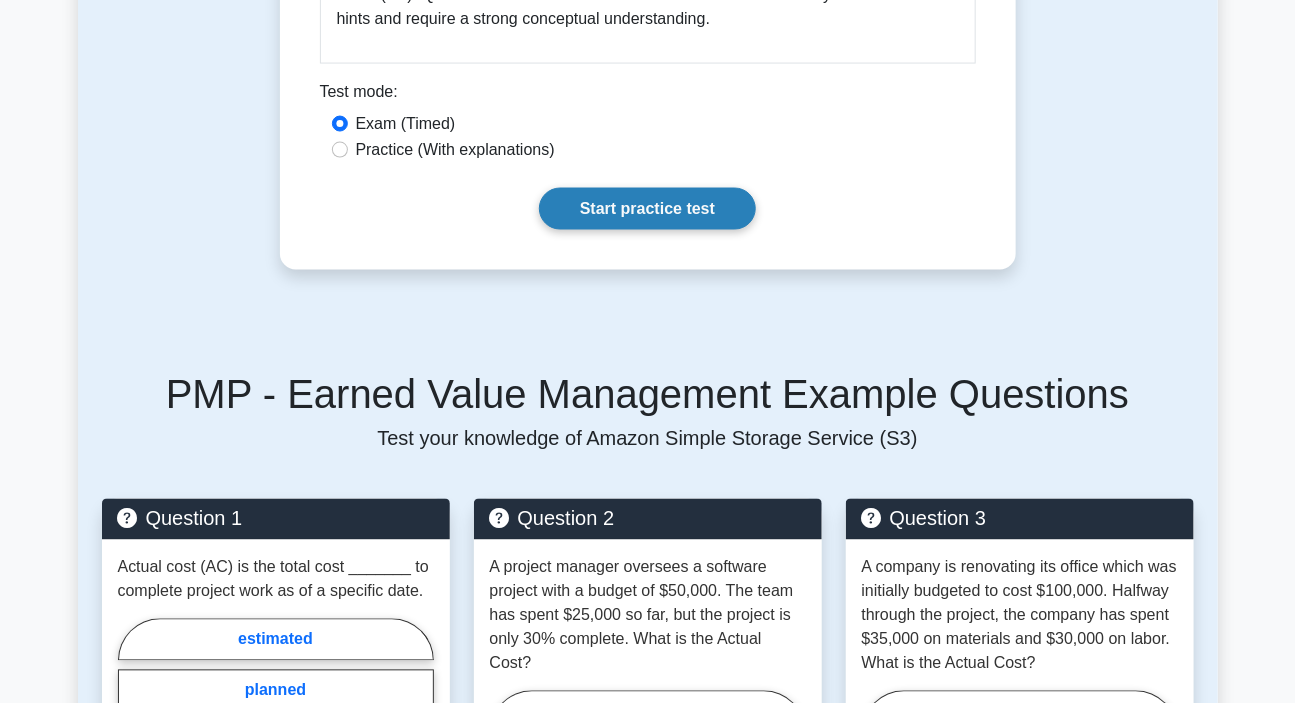 click on "Start practice test" at bounding box center (647, 209) 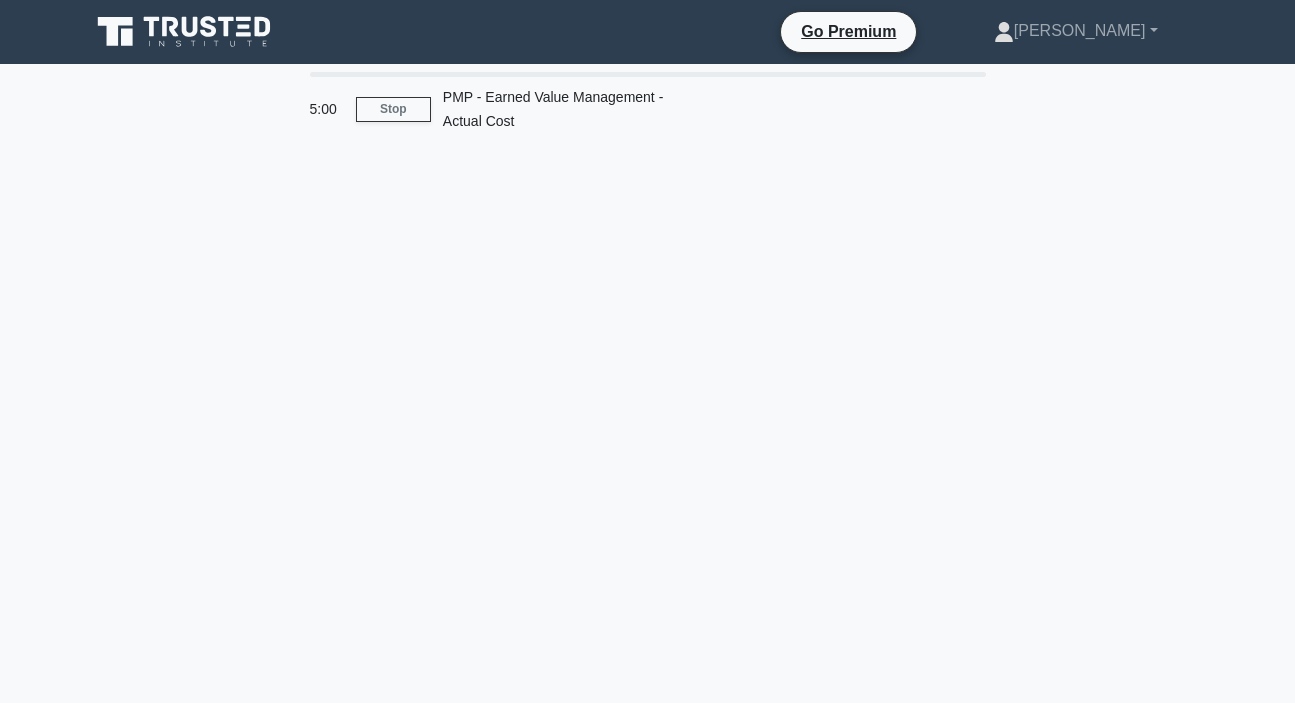 scroll, scrollTop: 0, scrollLeft: 0, axis: both 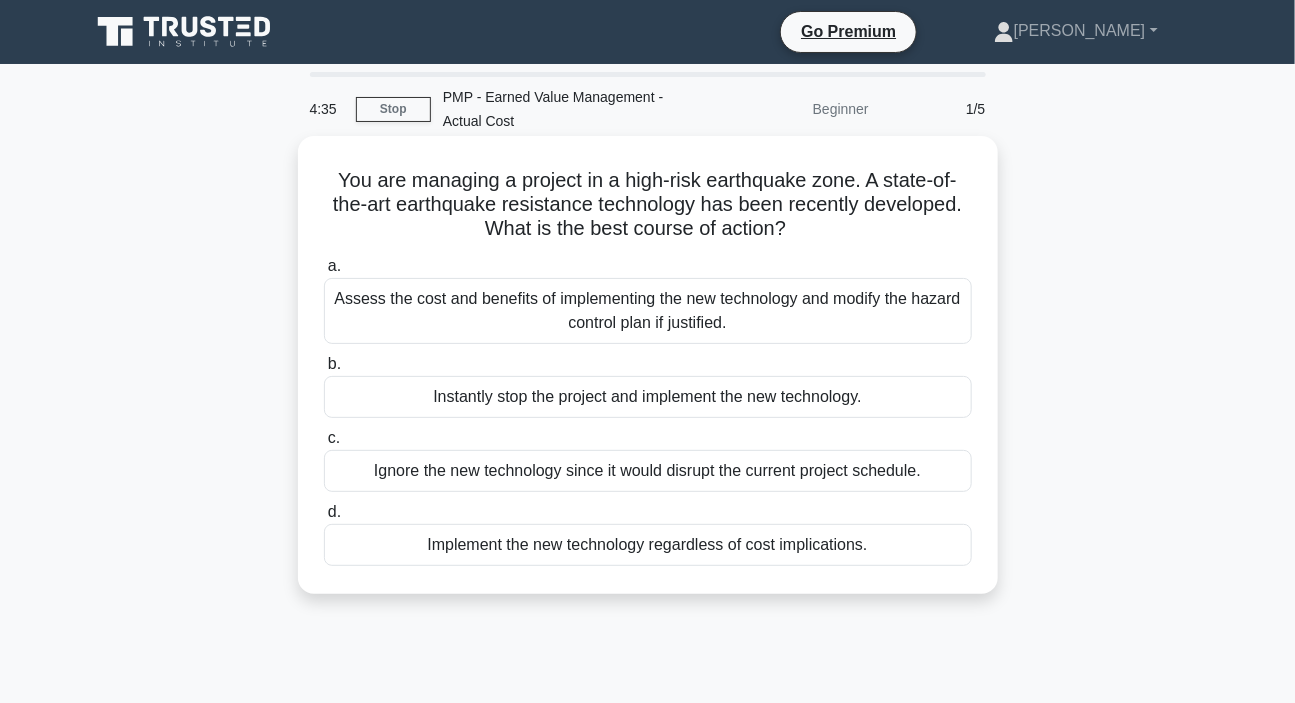 click on "Assess the cost and benefits of implementing the new technology and modify the hazard control plan if justified." at bounding box center (648, 311) 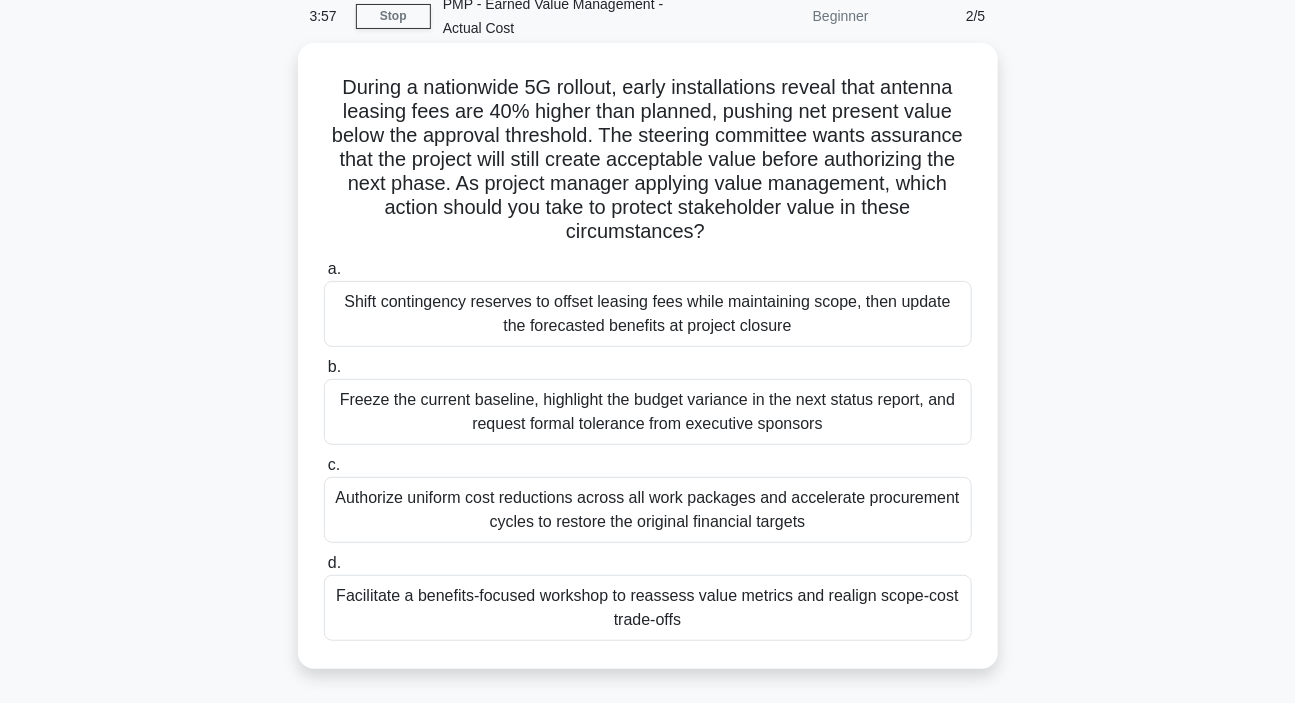 scroll, scrollTop: 181, scrollLeft: 0, axis: vertical 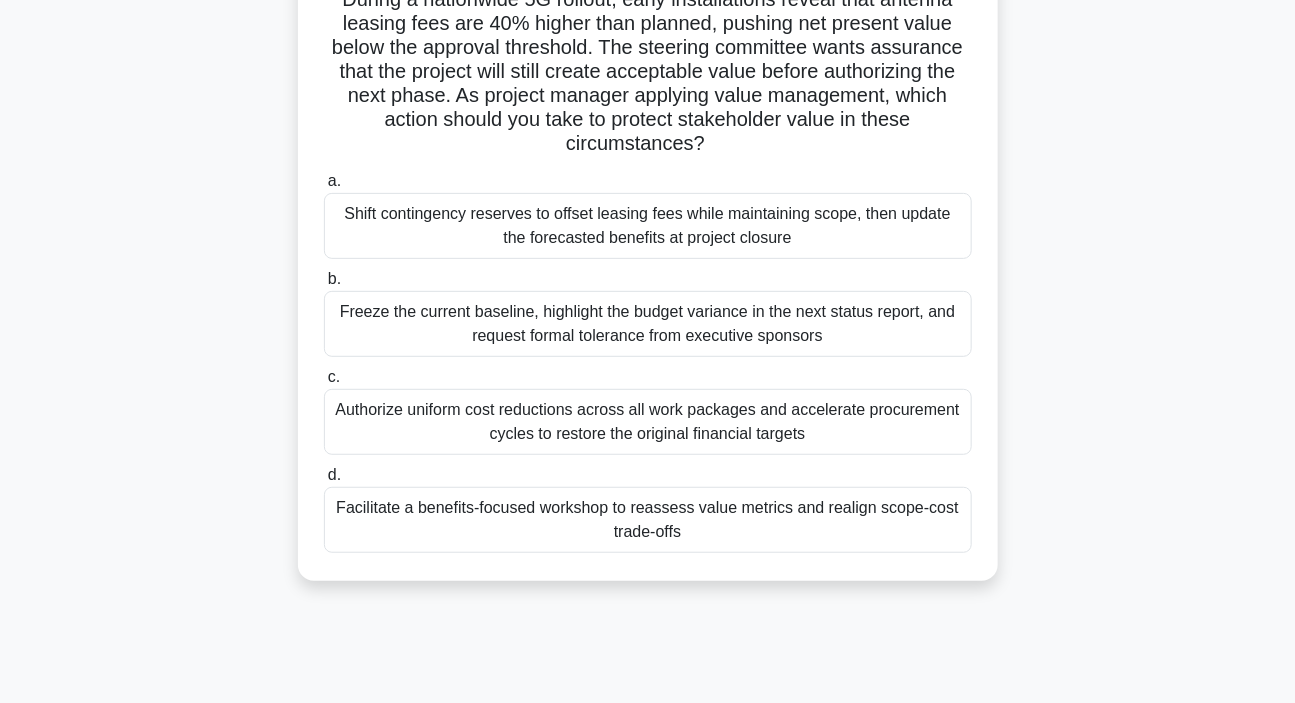 click on "Facilitate a benefits-focused workshop to reassess value metrics and realign scope-cost trade-offs" at bounding box center (648, 520) 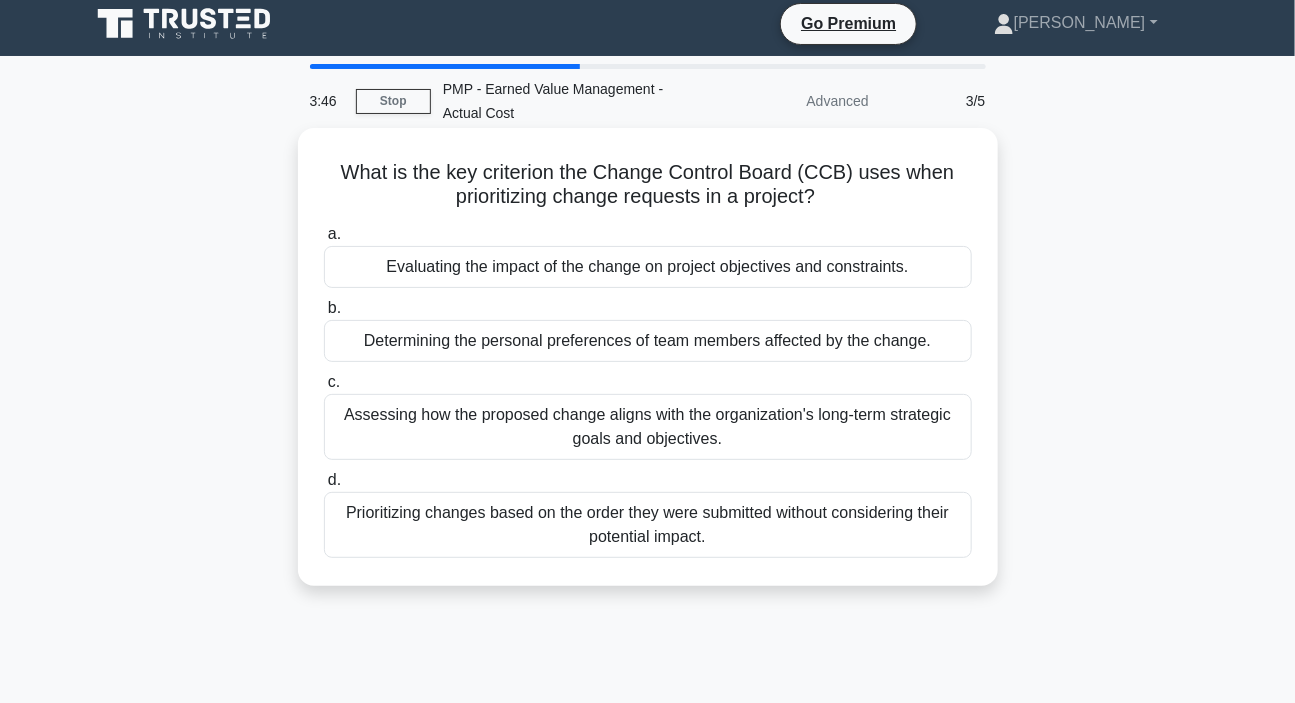 scroll, scrollTop: 0, scrollLeft: 0, axis: both 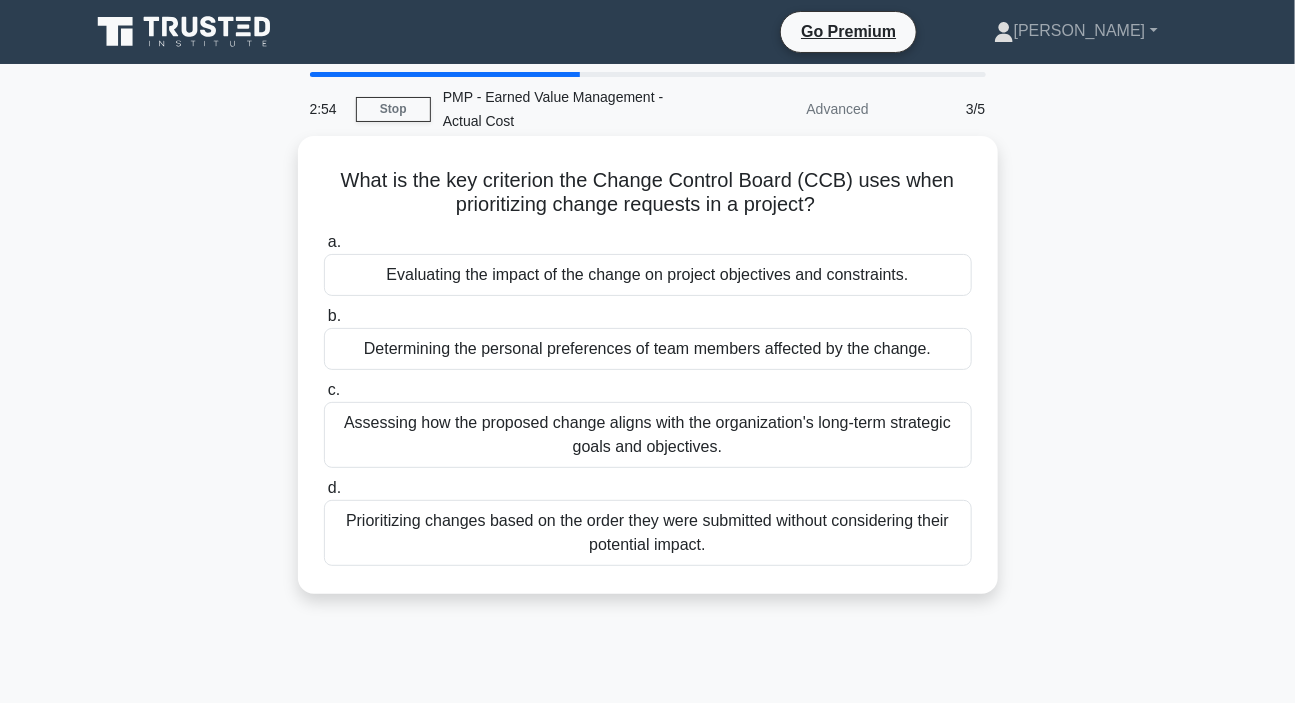 click on "Evaluating the impact of the change on project objectives and constraints." at bounding box center [648, 275] 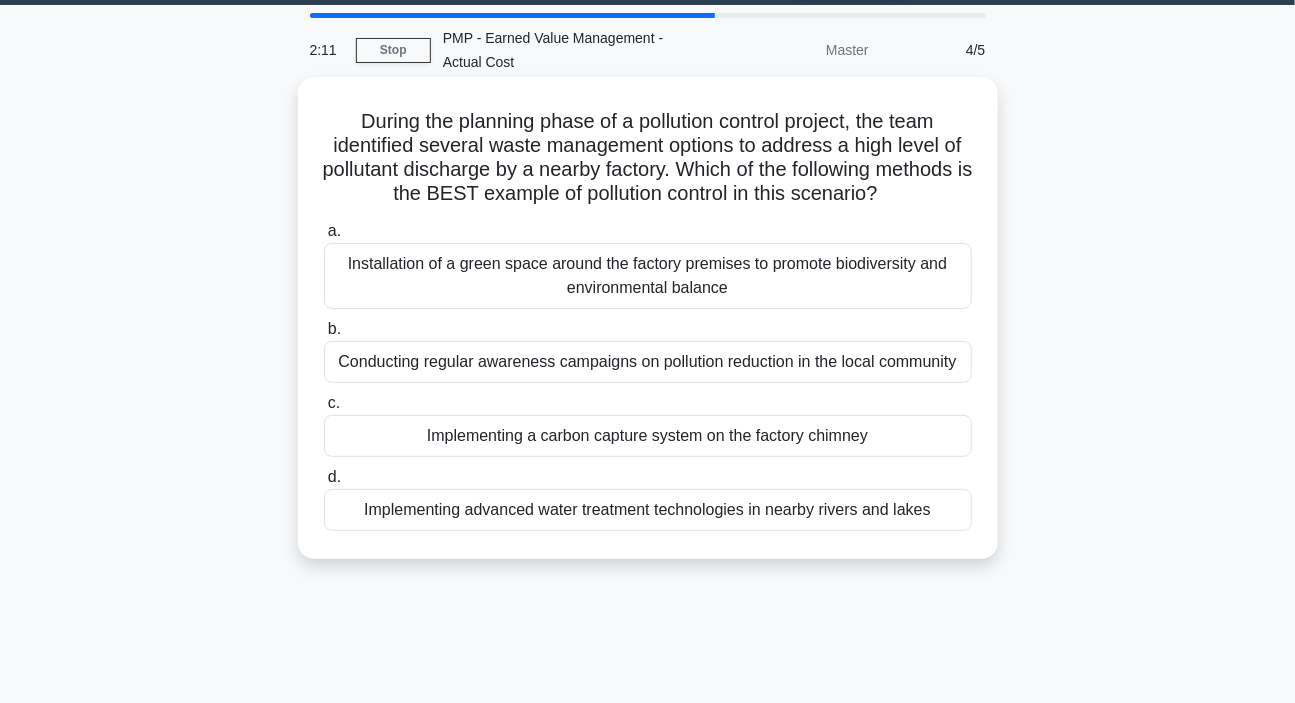 scroll, scrollTop: 90, scrollLeft: 0, axis: vertical 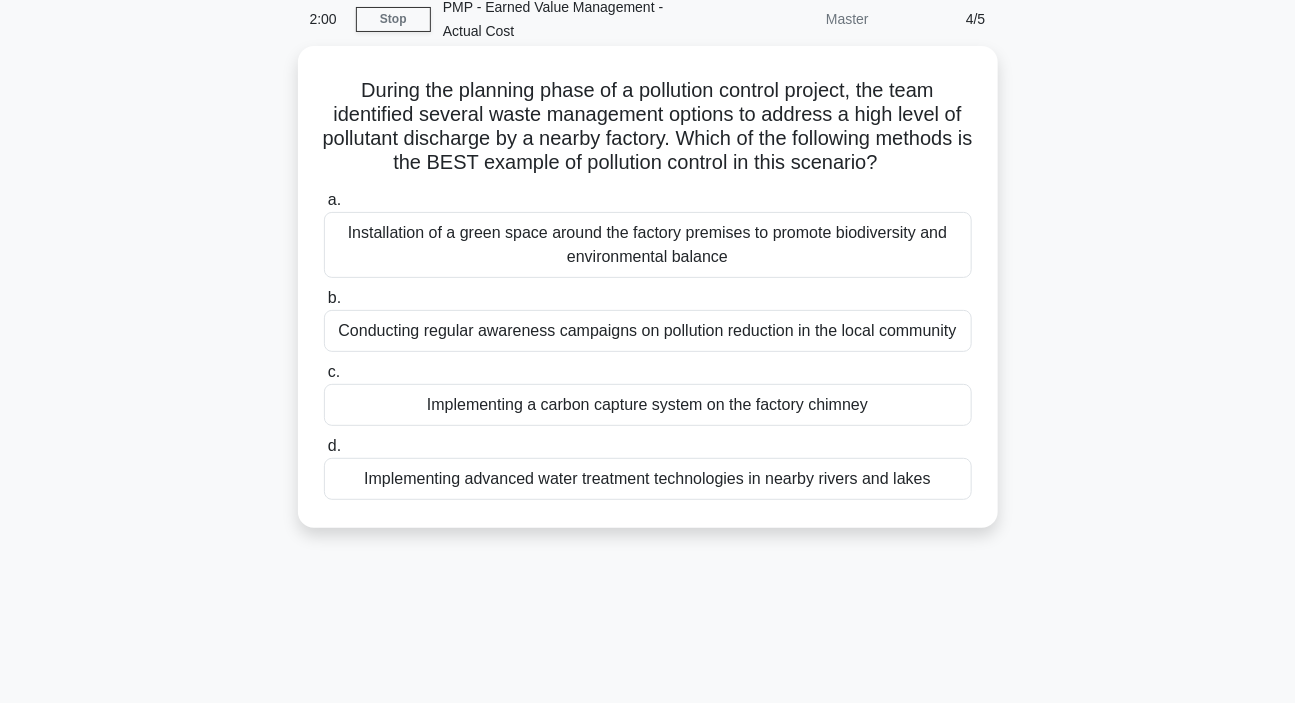 click on "Conducting regular awareness campaigns on pollution reduction in the local community" at bounding box center [648, 331] 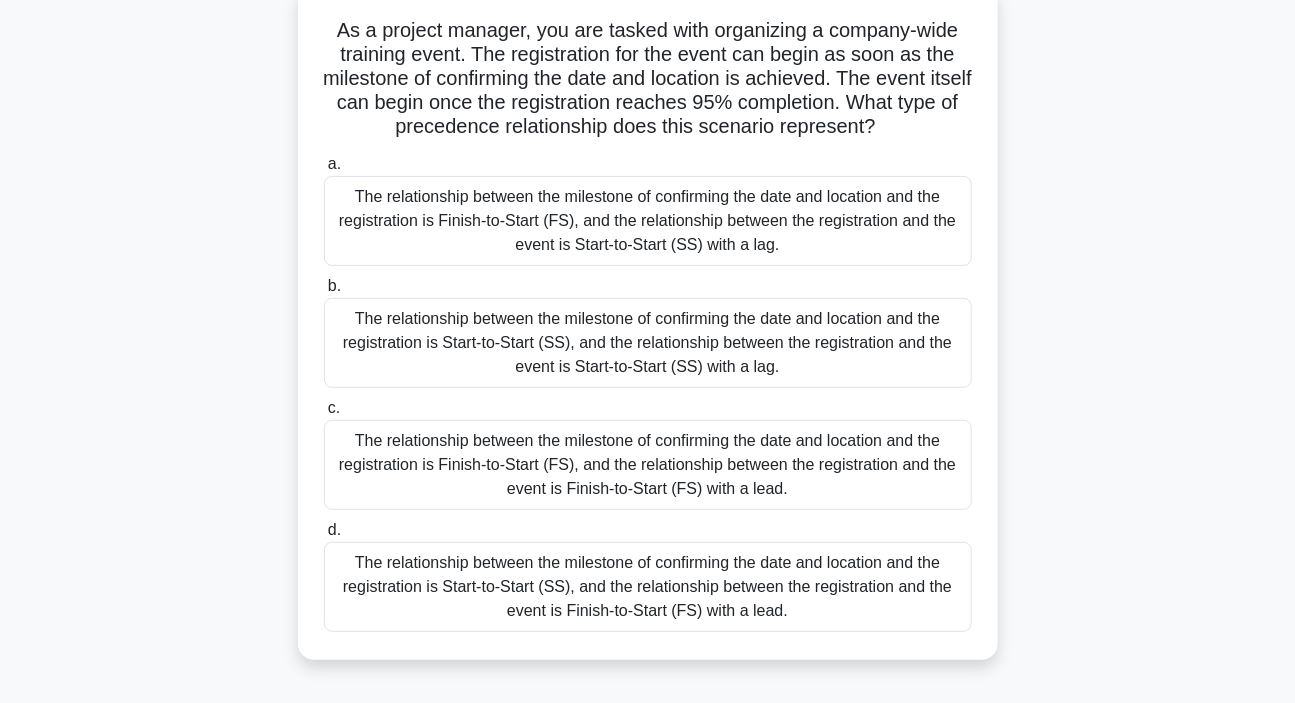 scroll, scrollTop: 181, scrollLeft: 0, axis: vertical 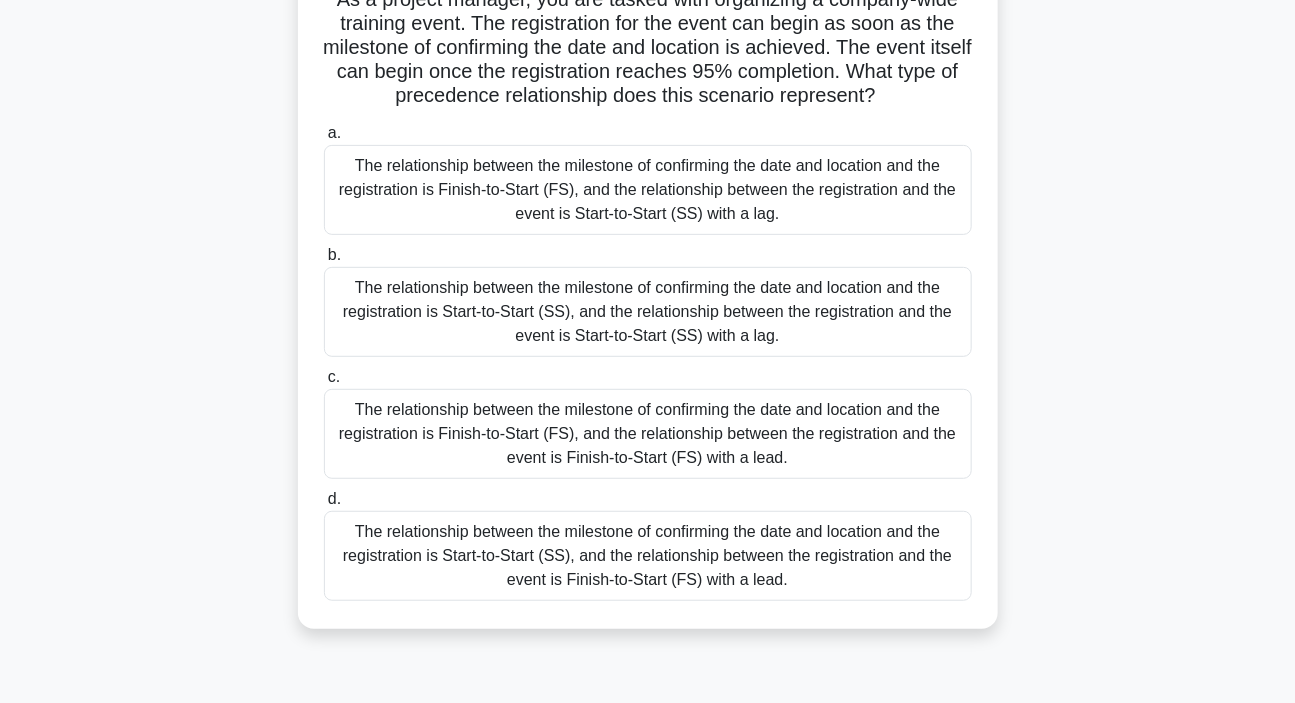 click on "The relationship between the milestone of confirming the date and location and the registration is Finish-to-Start (FS), and the relationship between the registration and the event is Finish-to-Start (FS) with a lead." at bounding box center [648, 434] 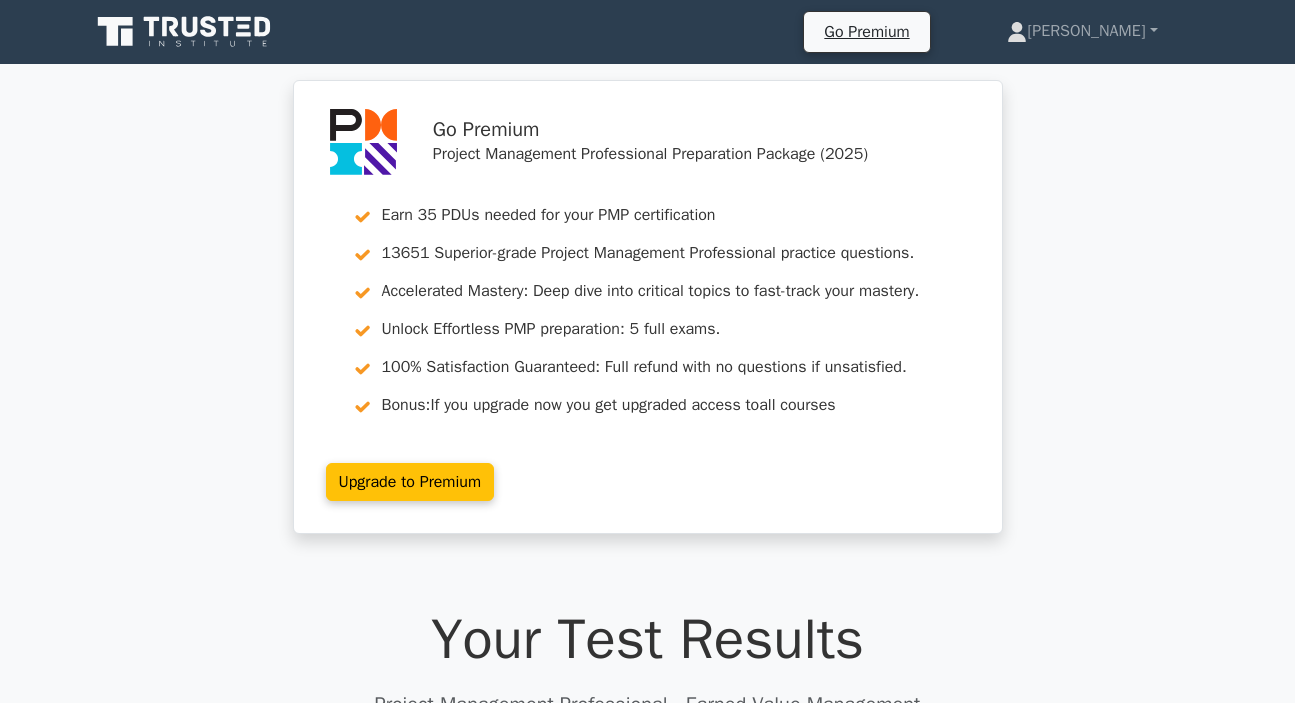 scroll, scrollTop: 0, scrollLeft: 0, axis: both 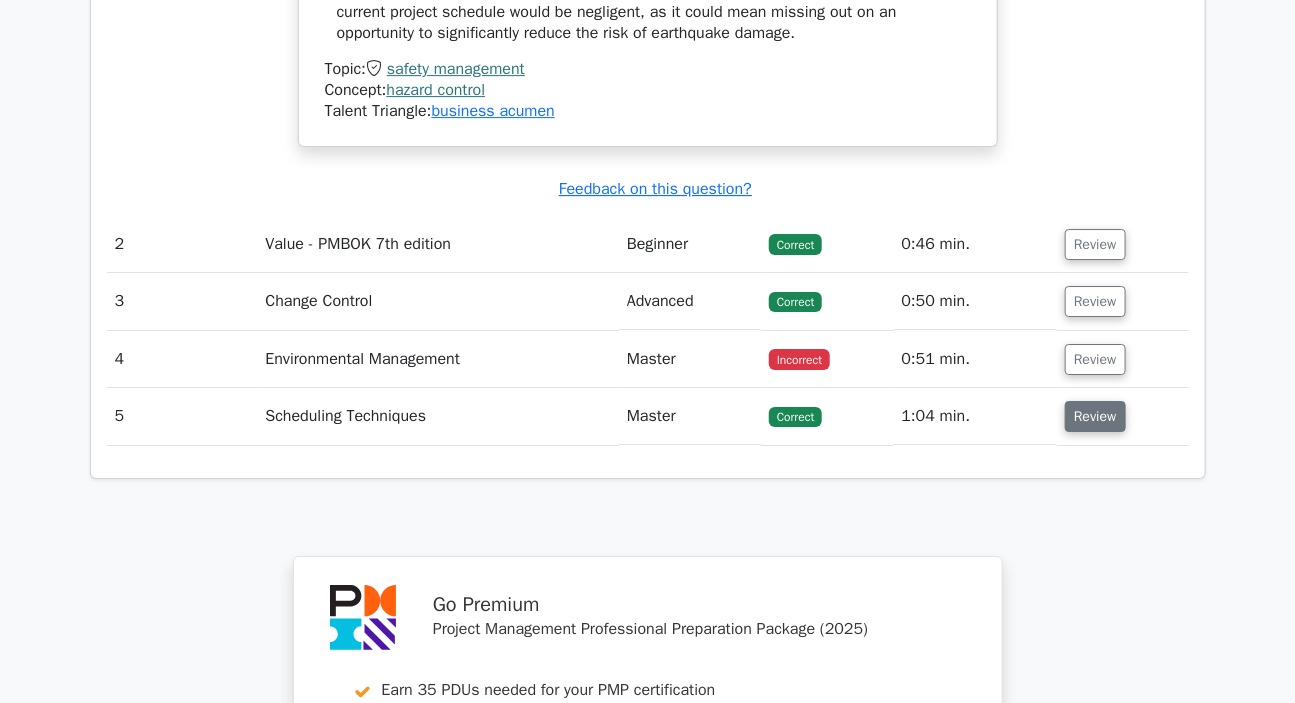click on "Review" at bounding box center [1095, 416] 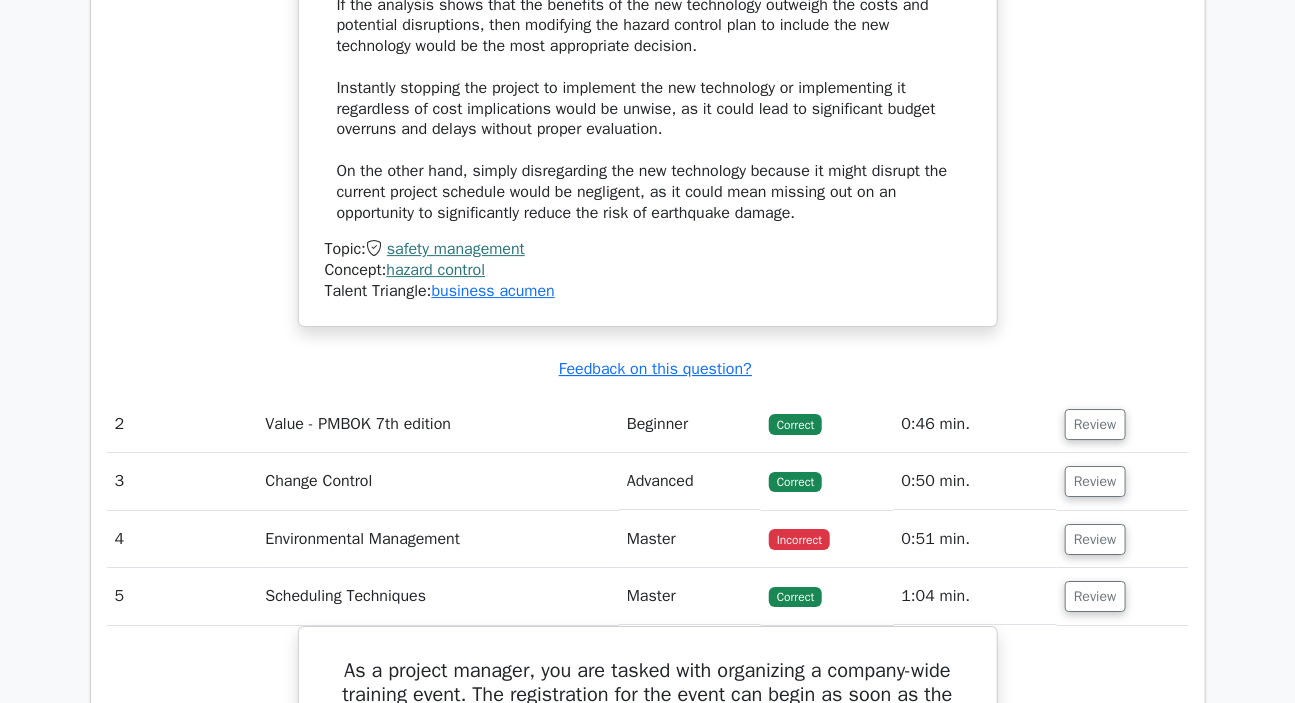 scroll, scrollTop: 2363, scrollLeft: 0, axis: vertical 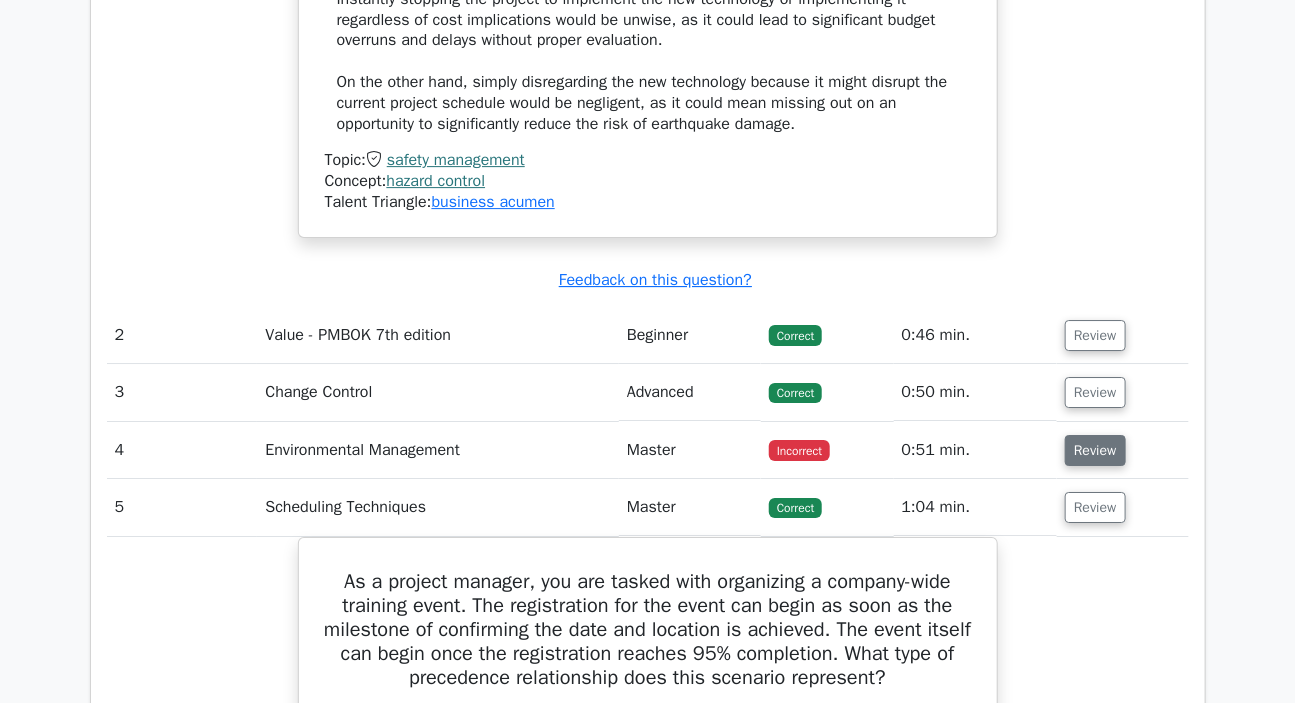 click on "Review" at bounding box center (1095, 450) 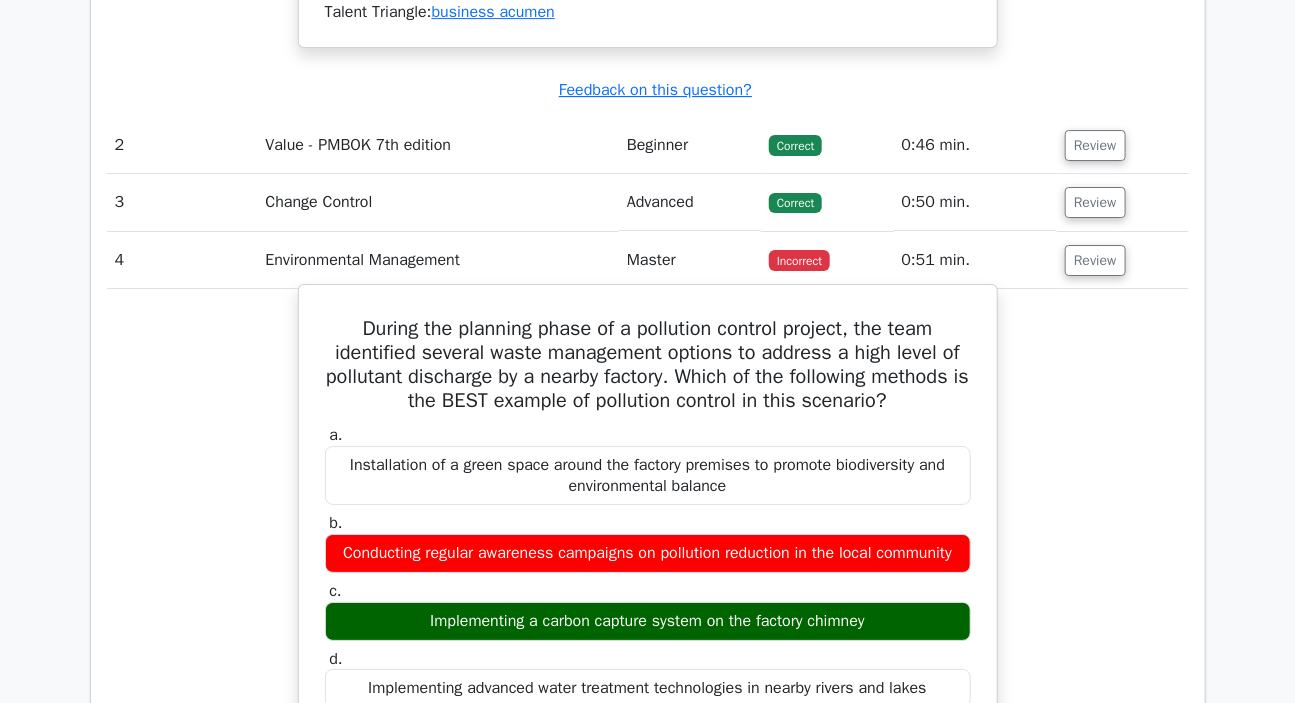 scroll, scrollTop: 2363, scrollLeft: 0, axis: vertical 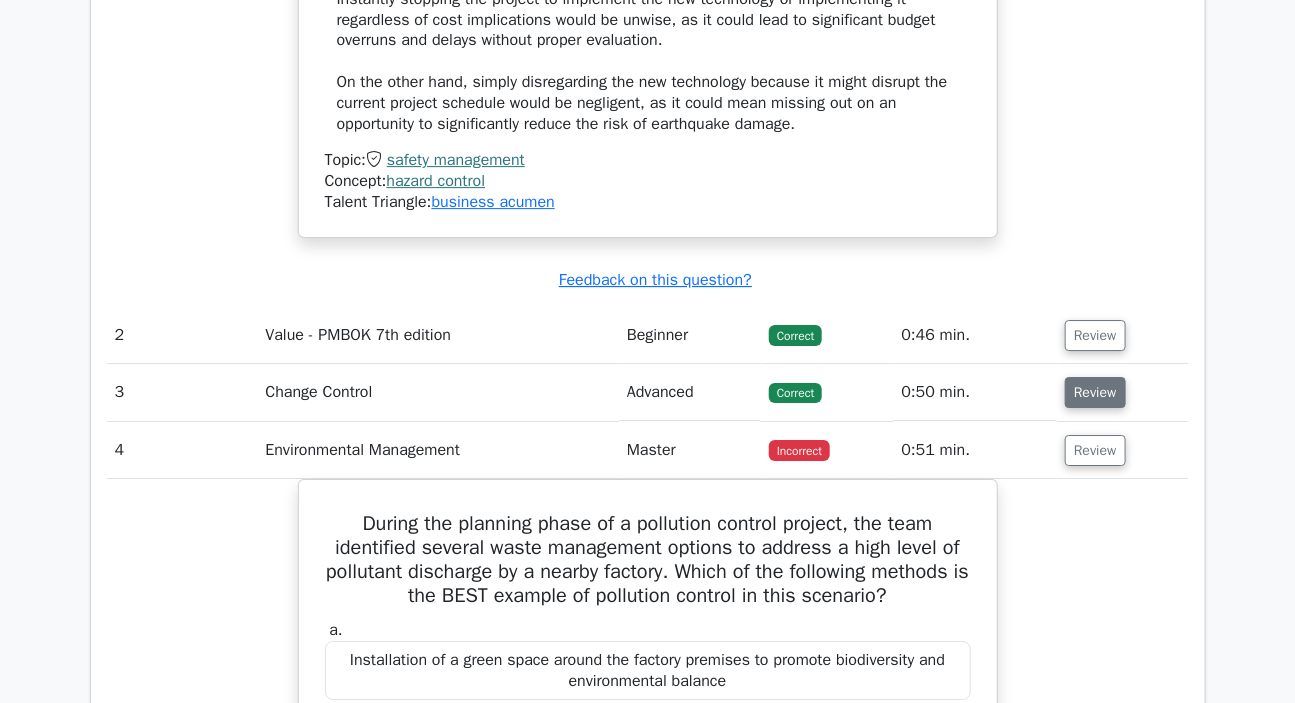 click on "Review" at bounding box center (1095, 392) 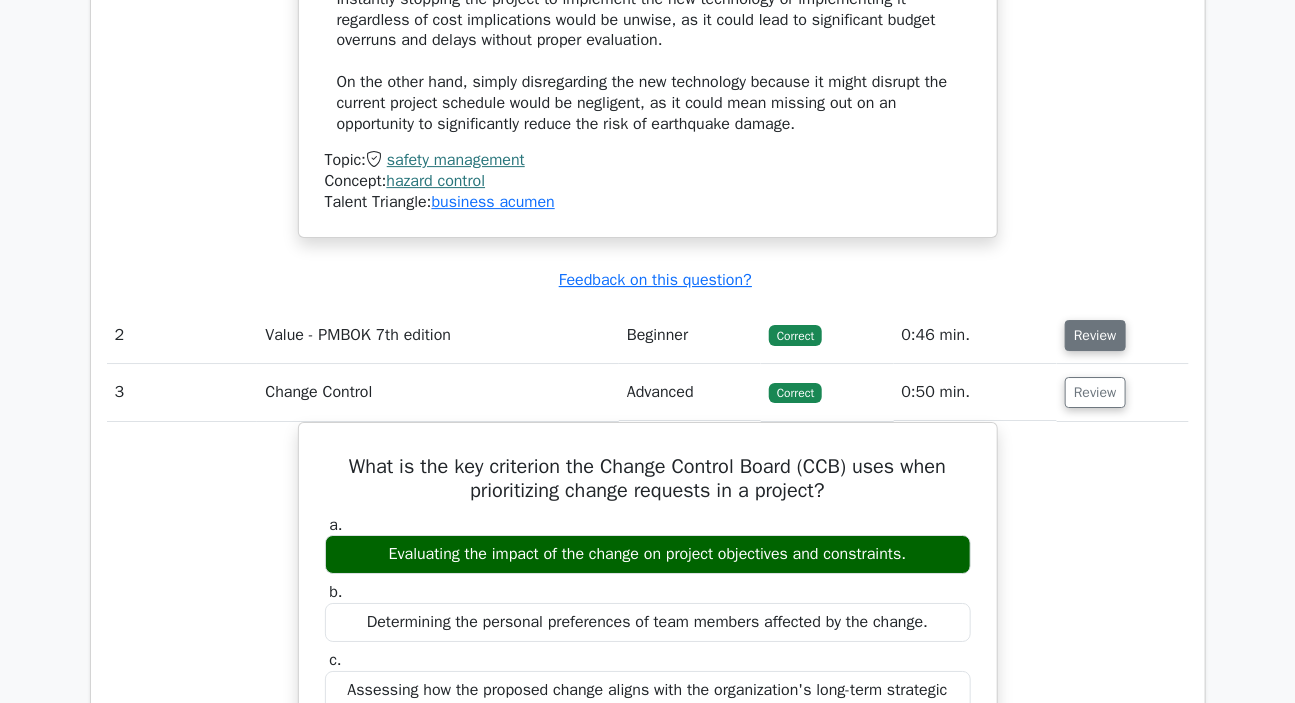 click on "Review" at bounding box center (1095, 335) 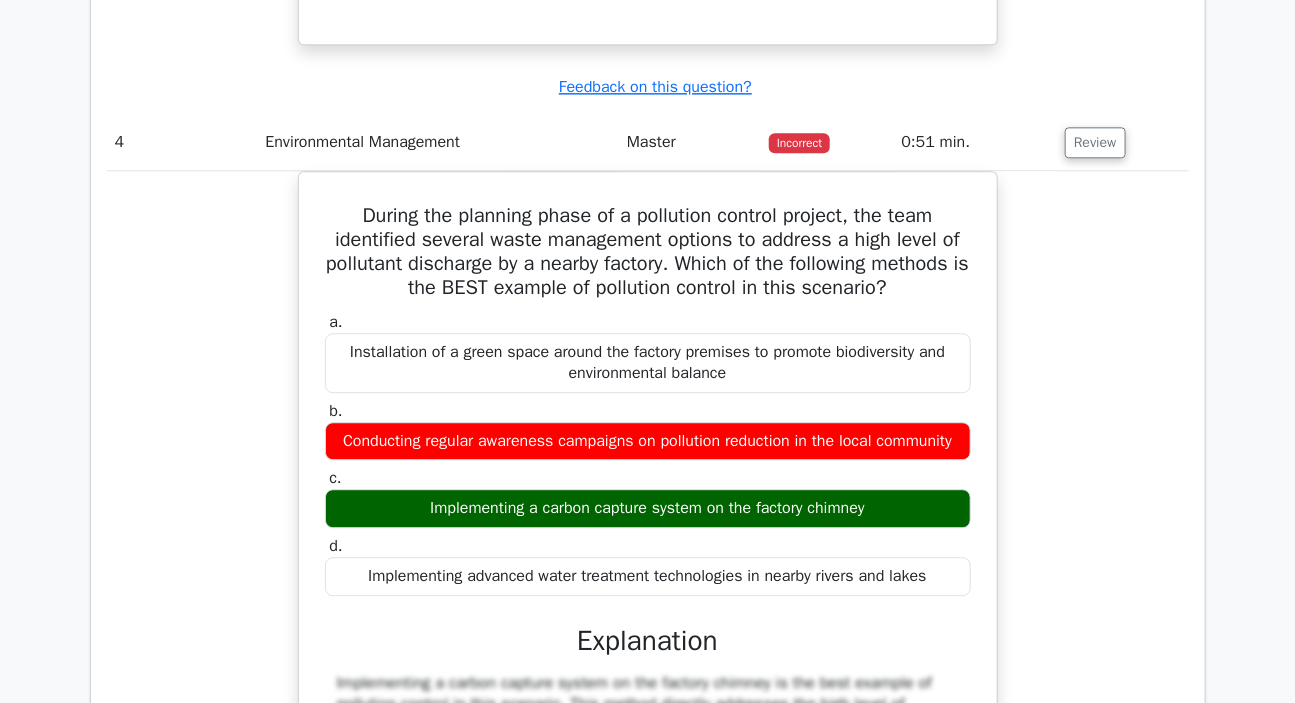 scroll, scrollTop: 5000, scrollLeft: 0, axis: vertical 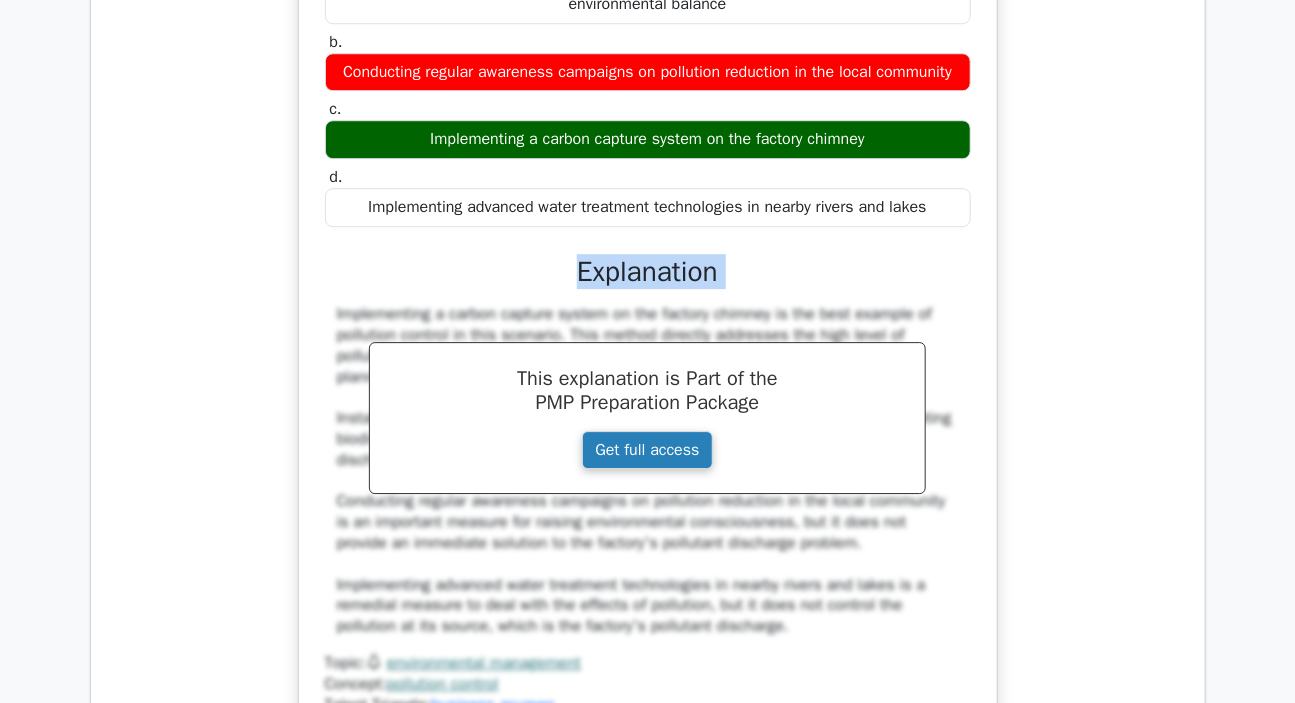 drag, startPoint x: 332, startPoint y: 334, endPoint x: 553, endPoint y: 462, distance: 255.39186 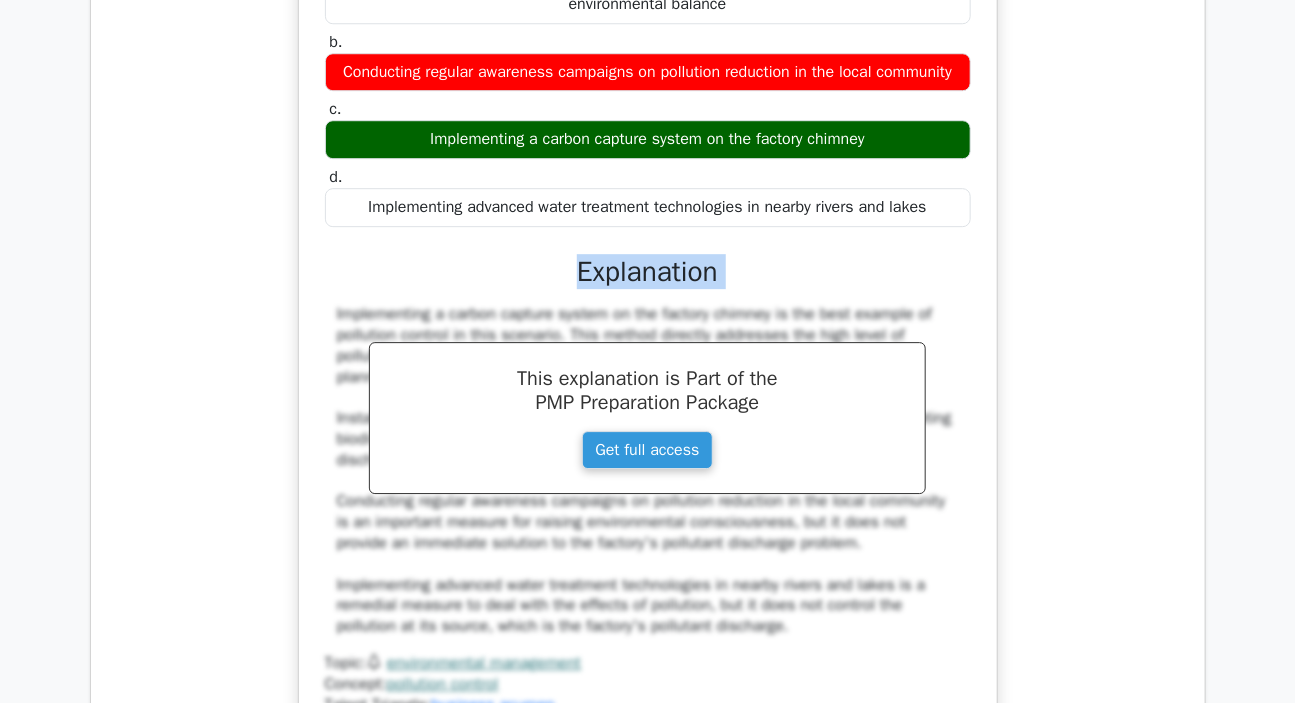 click on "Explanation" at bounding box center (648, 272) 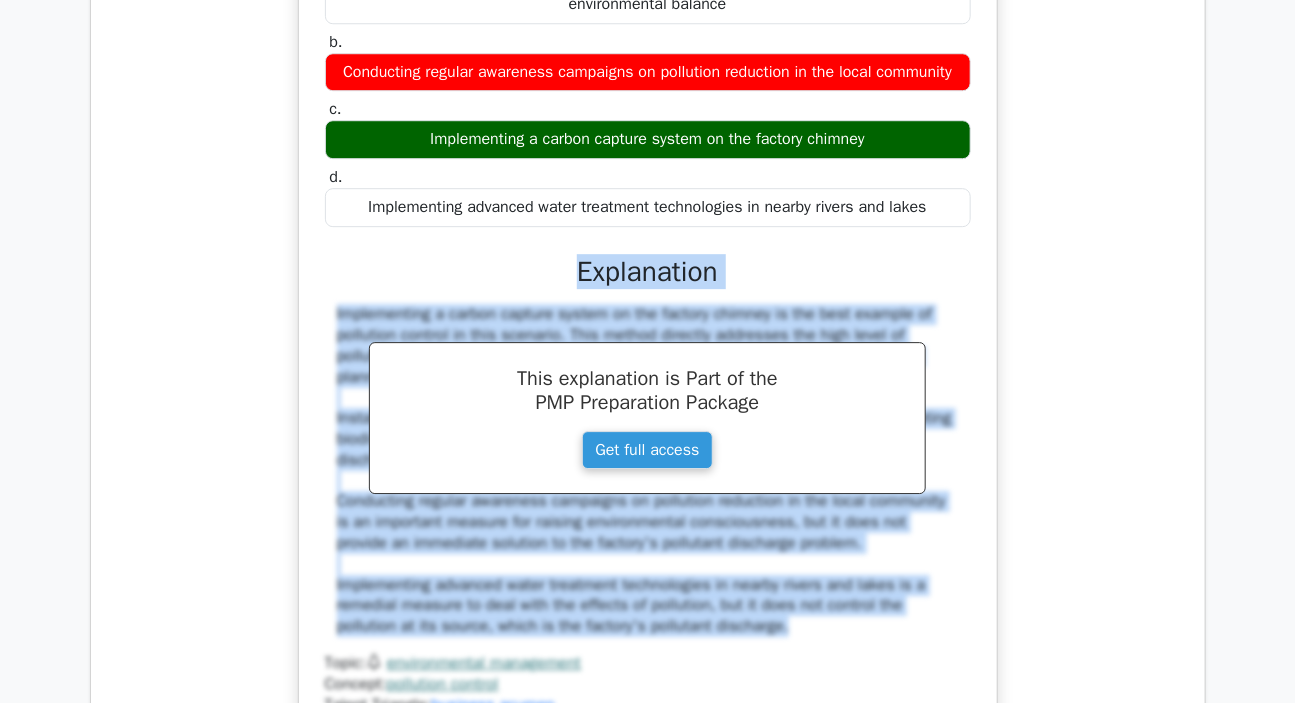 drag, startPoint x: 576, startPoint y: 281, endPoint x: 780, endPoint y: 635, distance: 408.57312 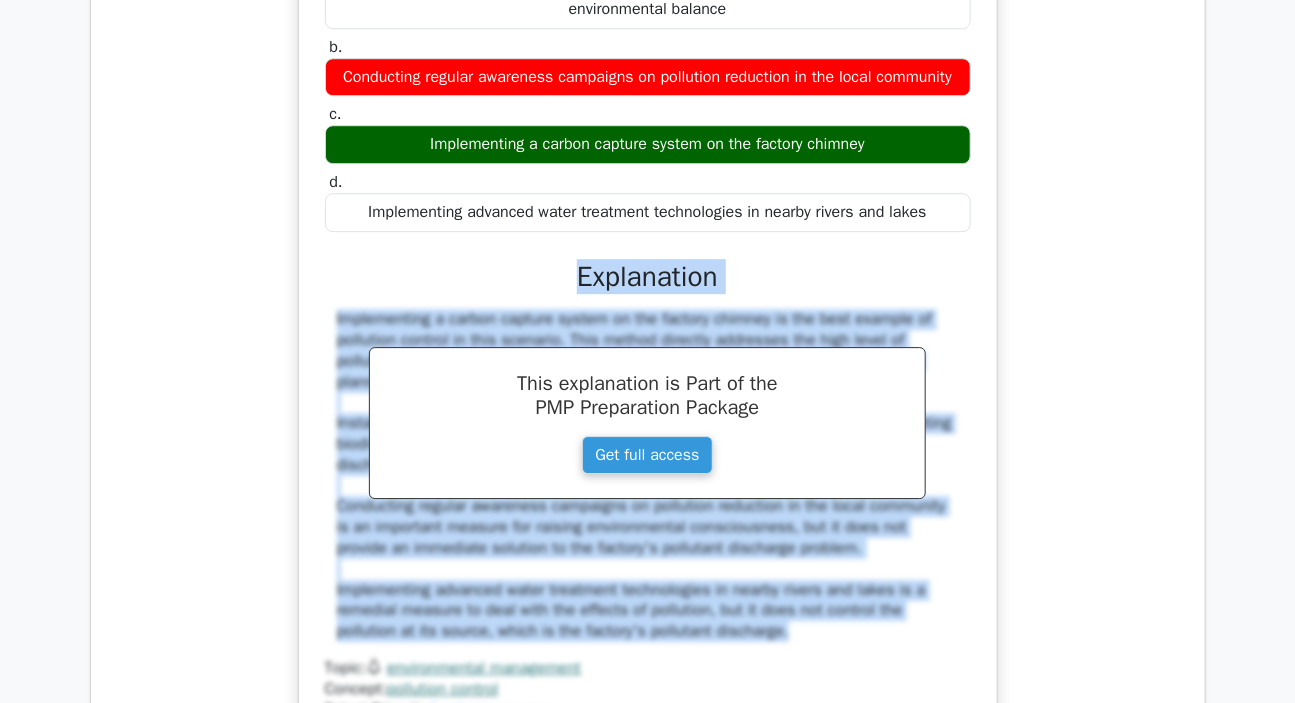click on "During the planning phase of a pollution control project, the team identified several waste management options to address a high level of pollutant discharge by a nearby factory. Which of the following methods is the BEST example of pollution control in this scenario?
a.
Installation of a green space around the factory premises to promote biodiversity and environmental balance
b. c. d." at bounding box center (648, 288) 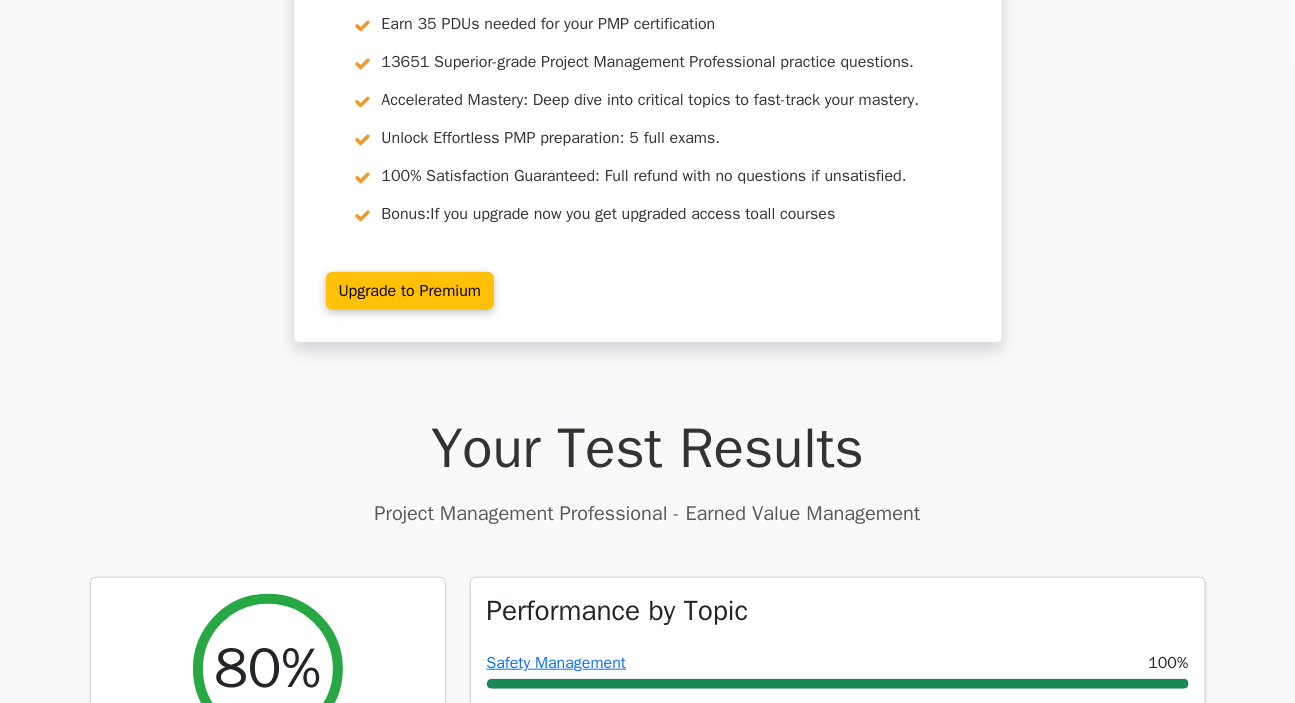 scroll, scrollTop: 0, scrollLeft: 0, axis: both 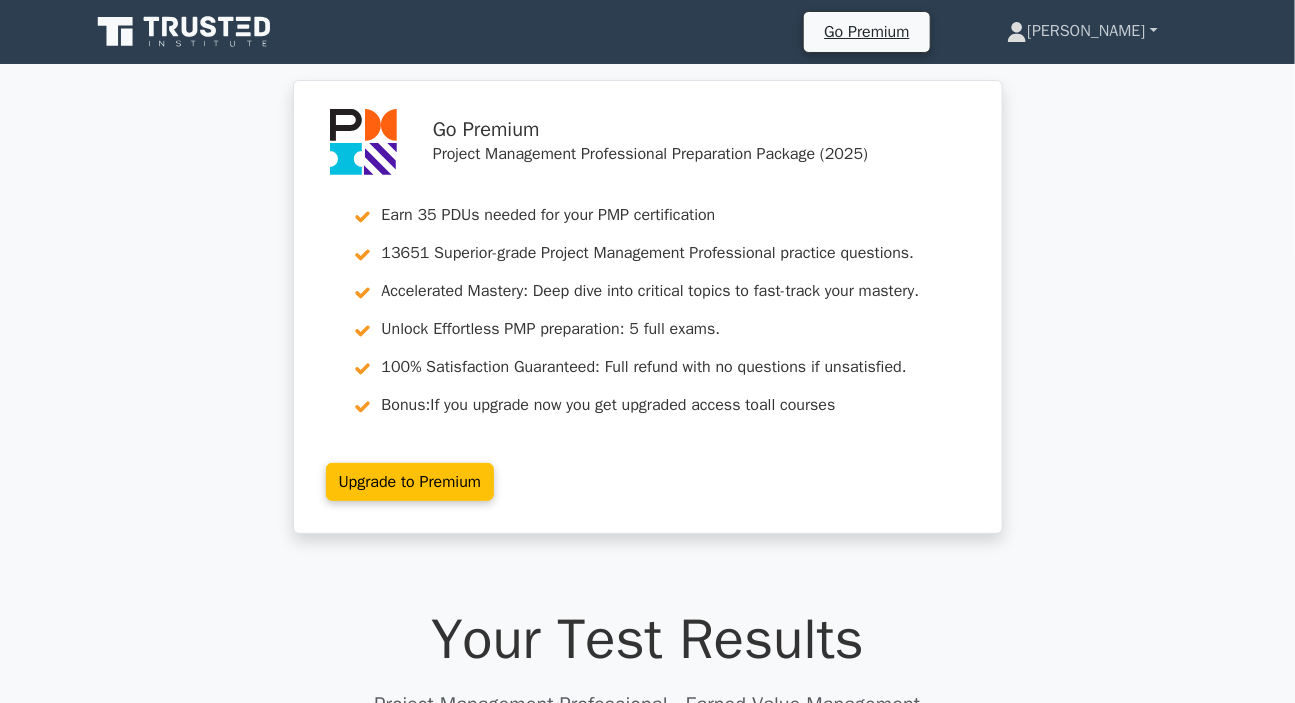click on "[PERSON_NAME]" at bounding box center (1082, 31) 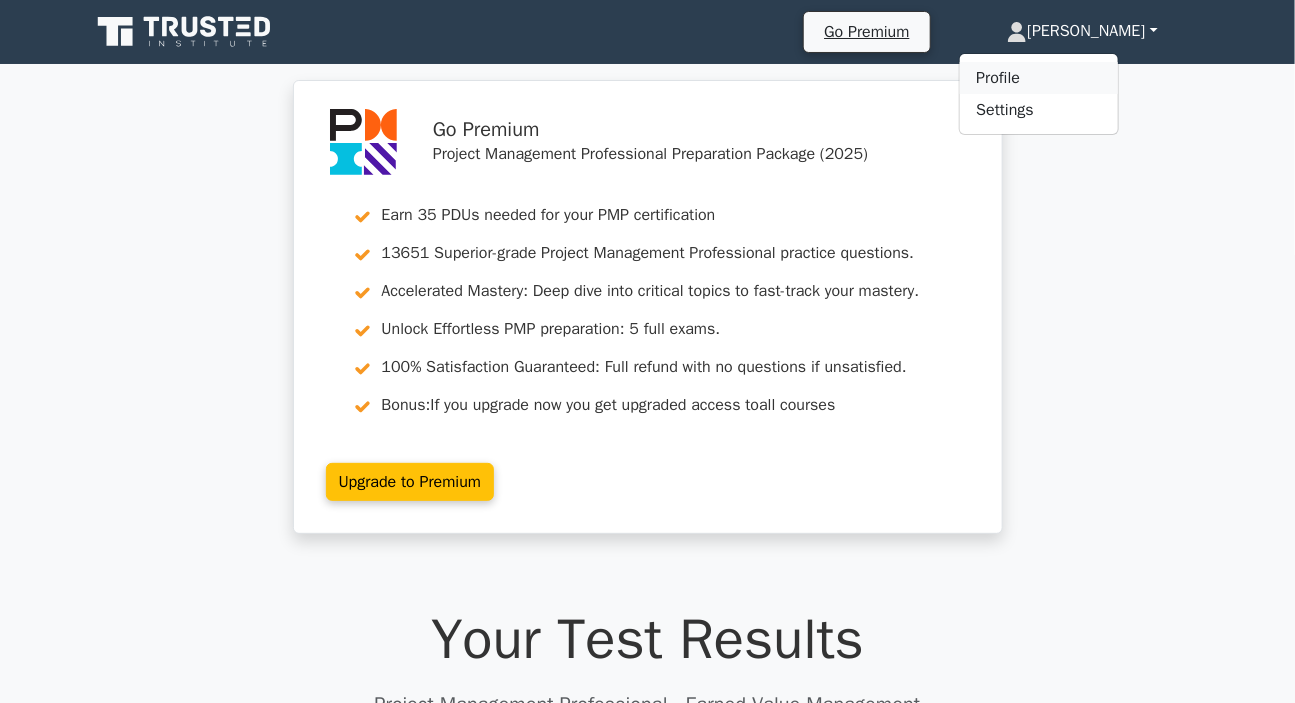 click on "Profile" at bounding box center (1039, 78) 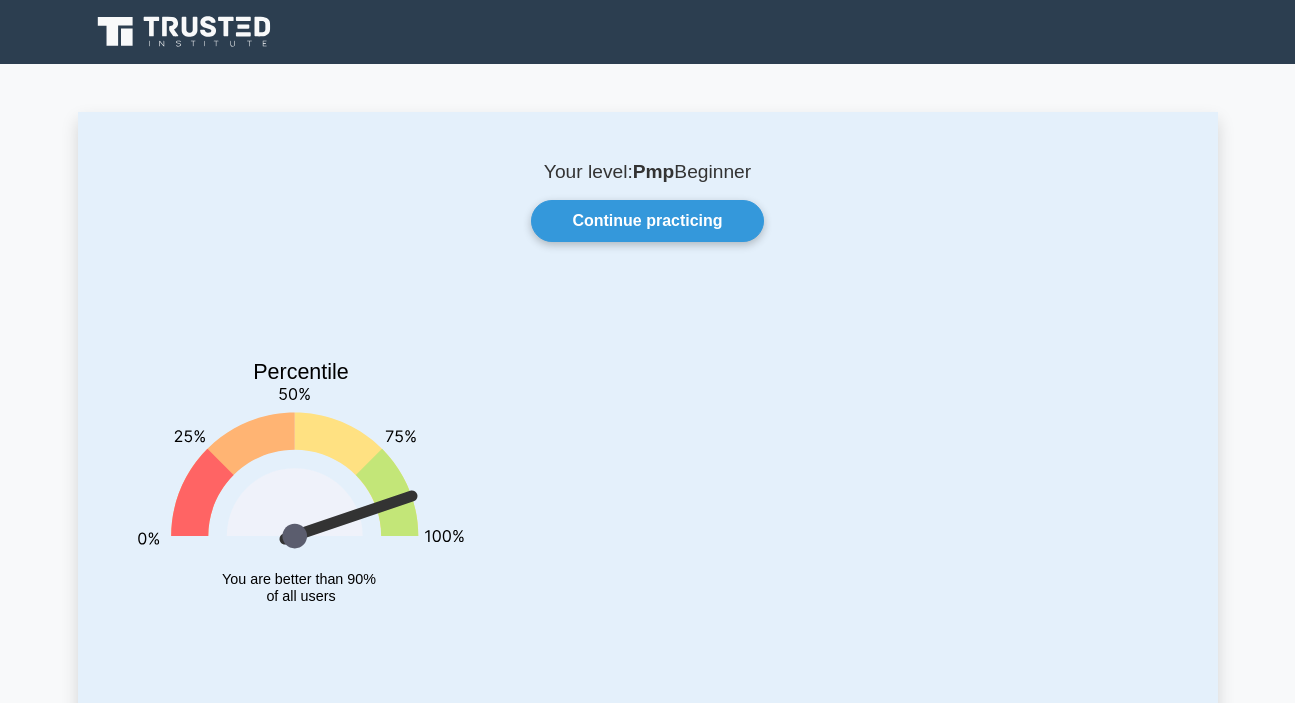 scroll, scrollTop: 0, scrollLeft: 0, axis: both 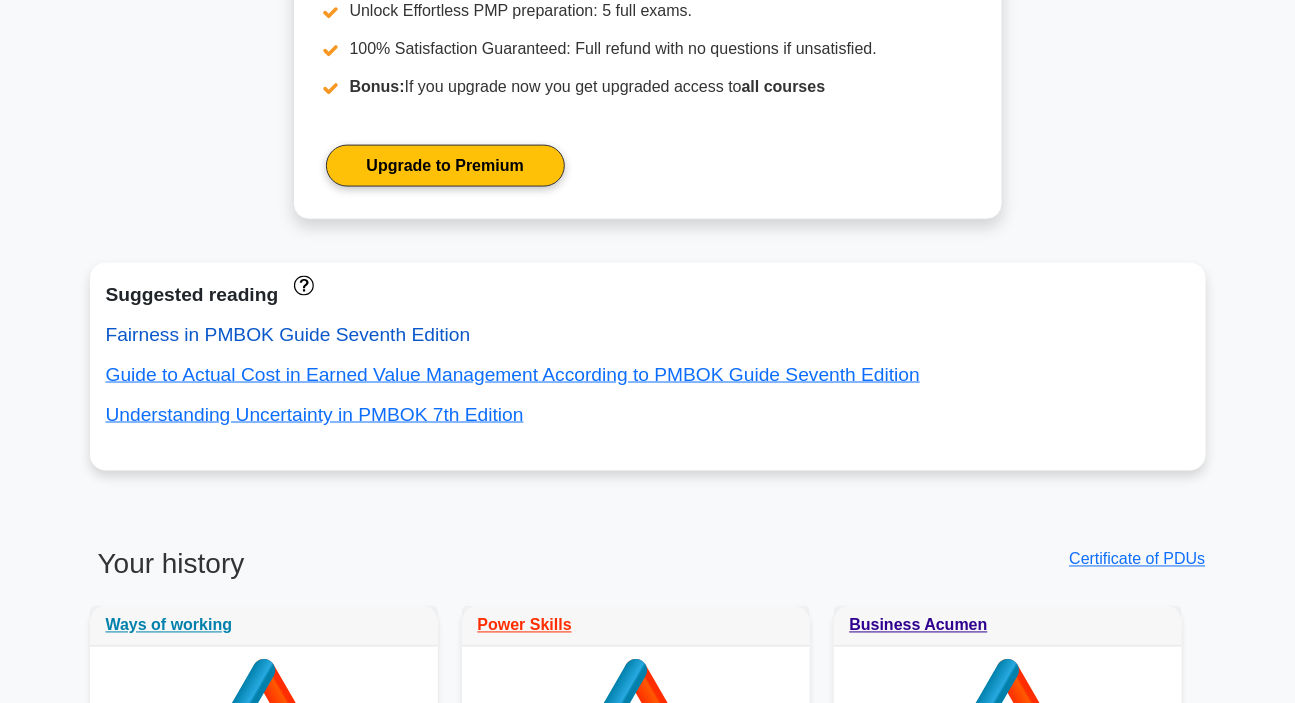 click on "Fairness in PMBOK Guide Seventh Edition" at bounding box center [288, 334] 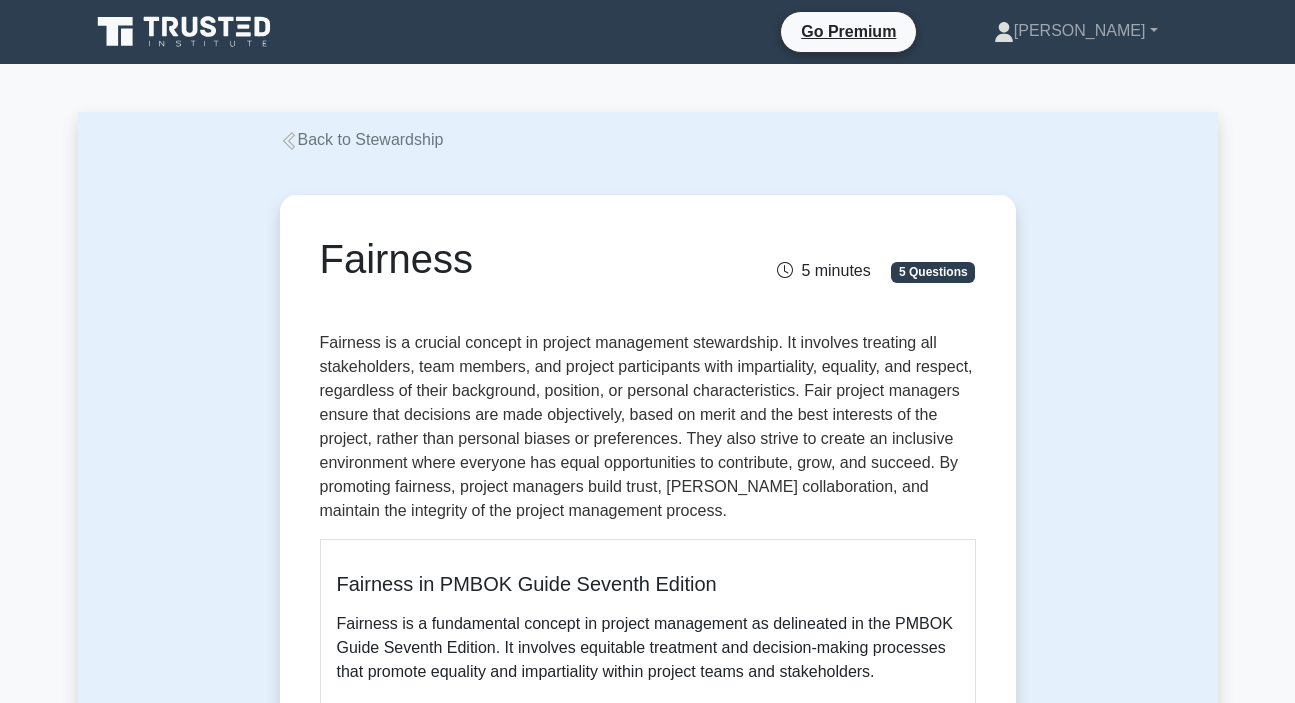 scroll, scrollTop: 0, scrollLeft: 0, axis: both 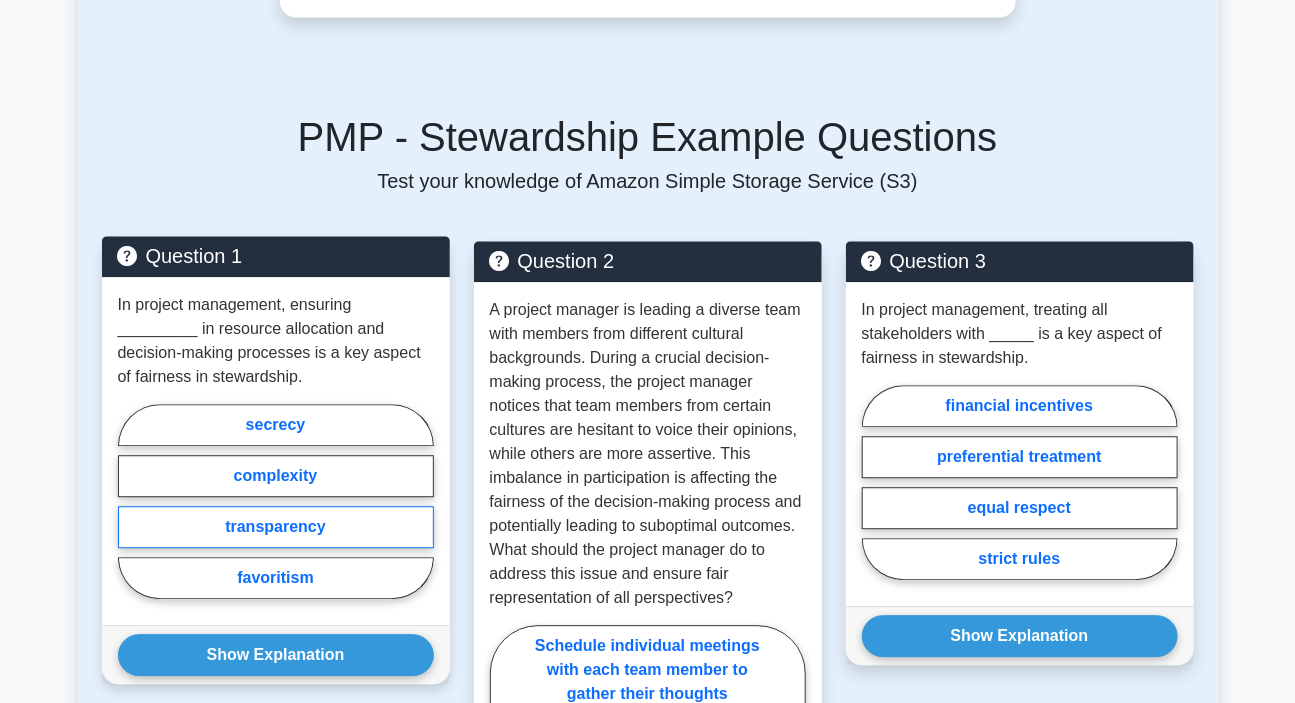 click on "transparency" at bounding box center (276, 527) 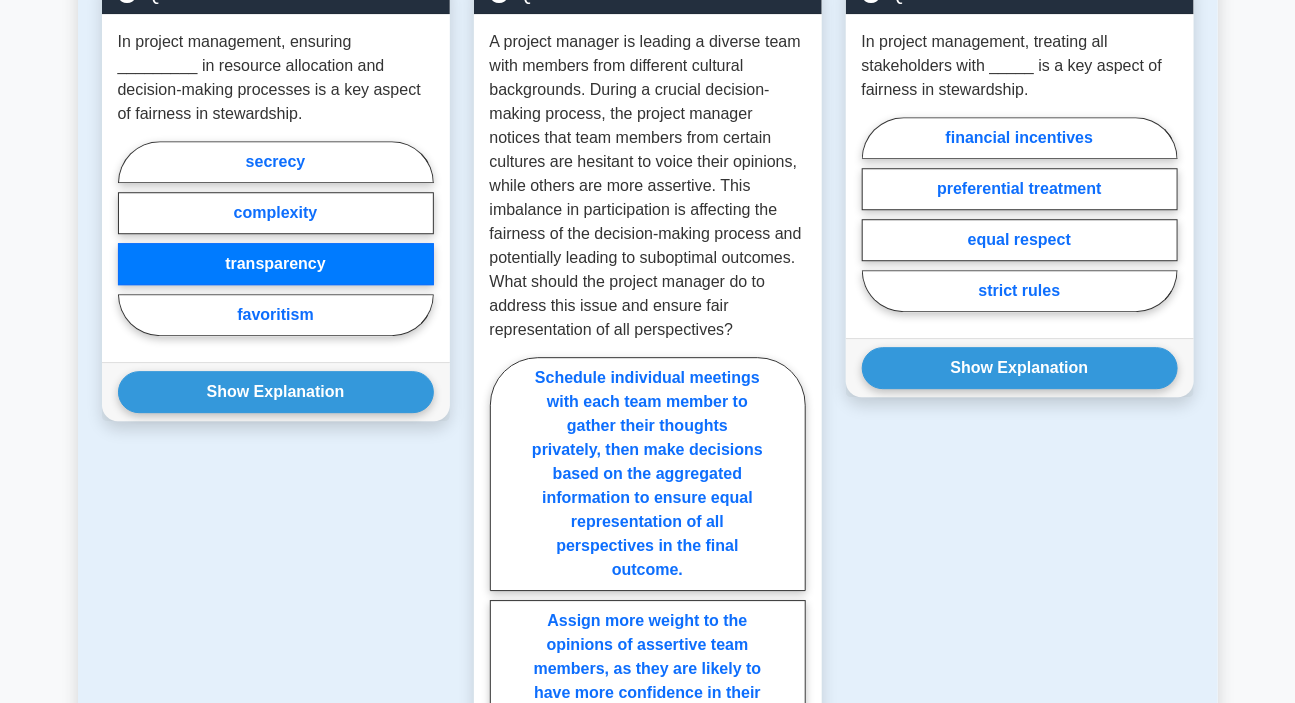 scroll, scrollTop: 2000, scrollLeft: 0, axis: vertical 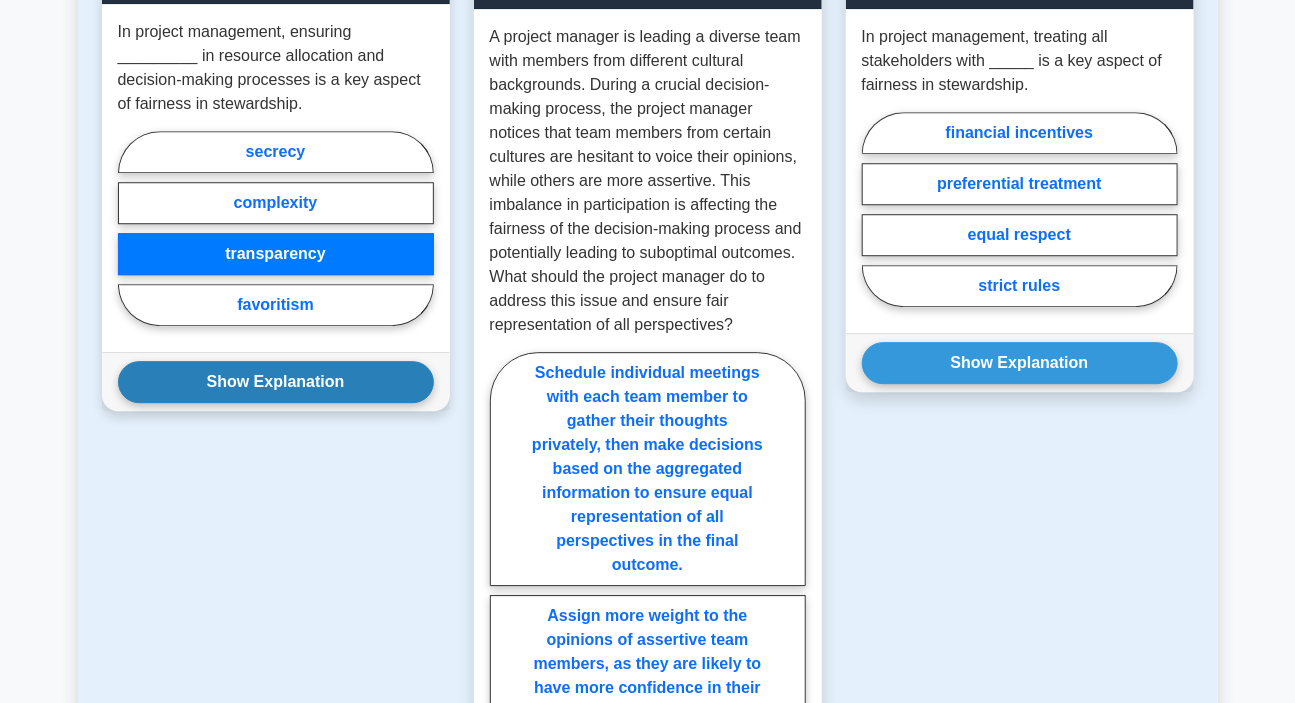 click on "Show Explanation" at bounding box center (276, 382) 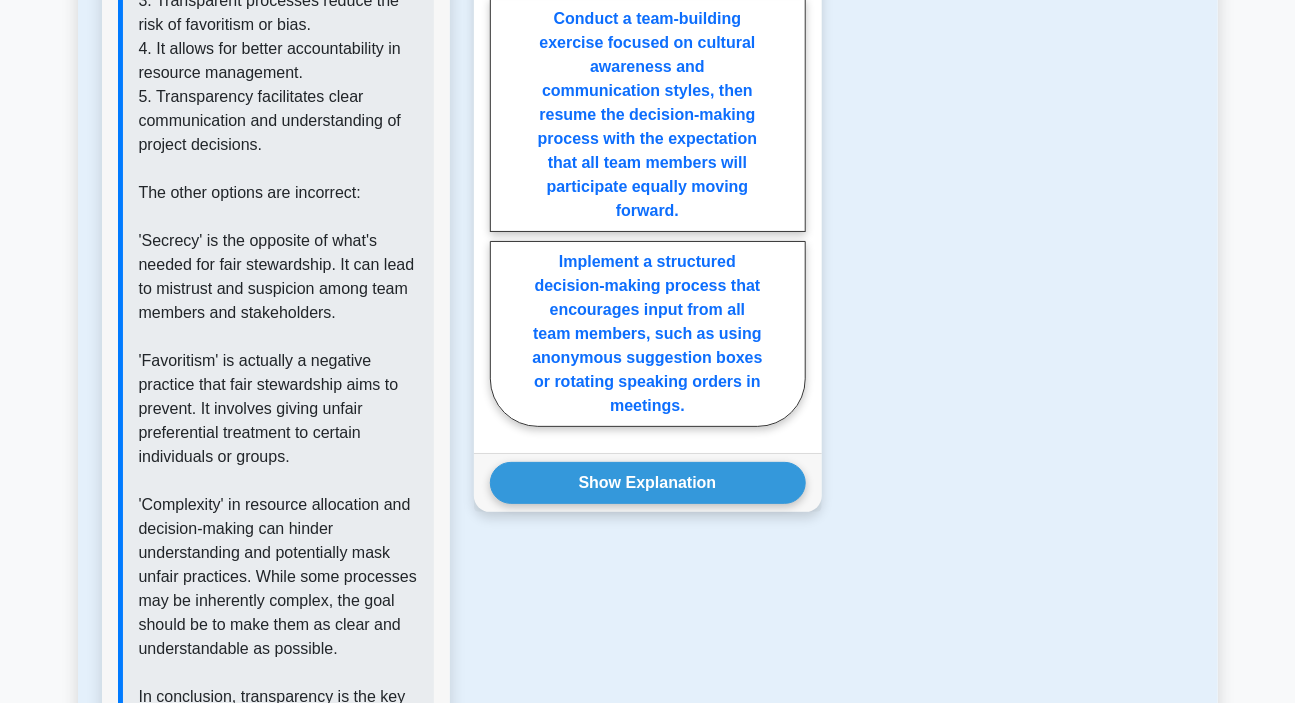 scroll, scrollTop: 2818, scrollLeft: 0, axis: vertical 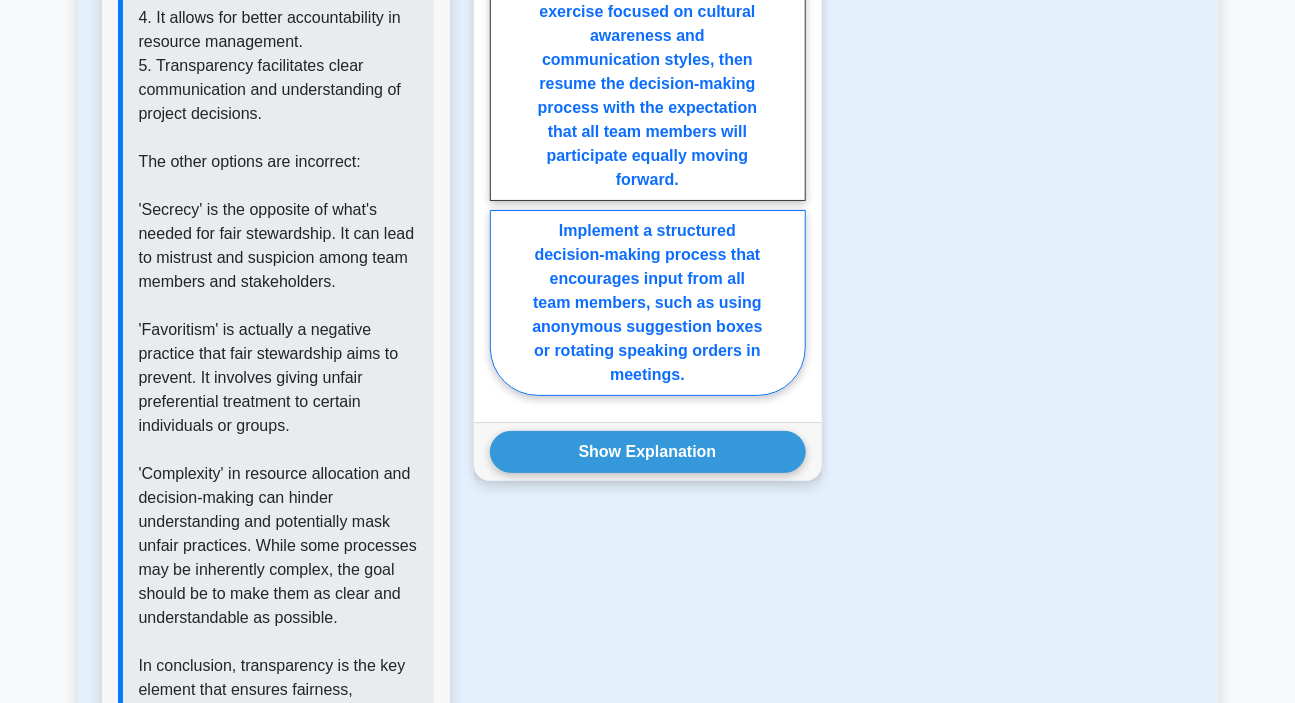 click on "Implement a structured decision-making process that encourages input from all team members, such as using anonymous suggestion boxes or rotating speaking orders in meetings." at bounding box center (648, 303) 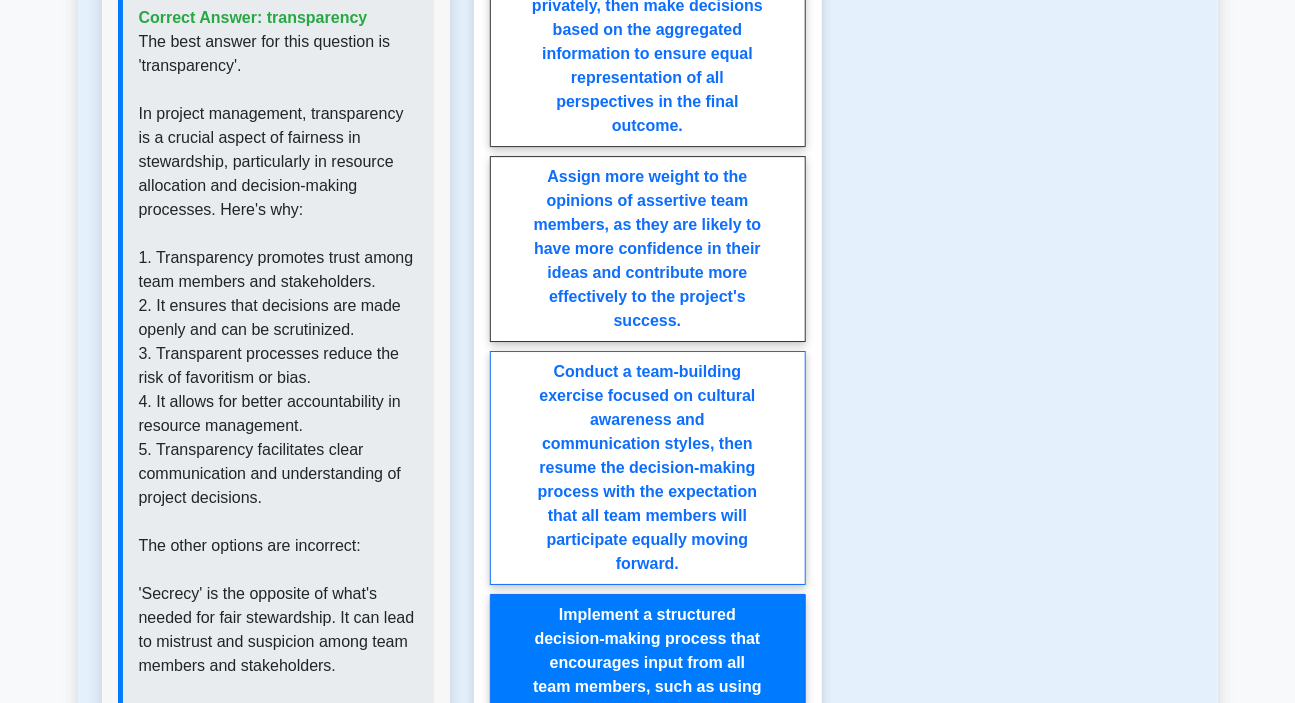 scroll, scrollTop: 2798, scrollLeft: 0, axis: vertical 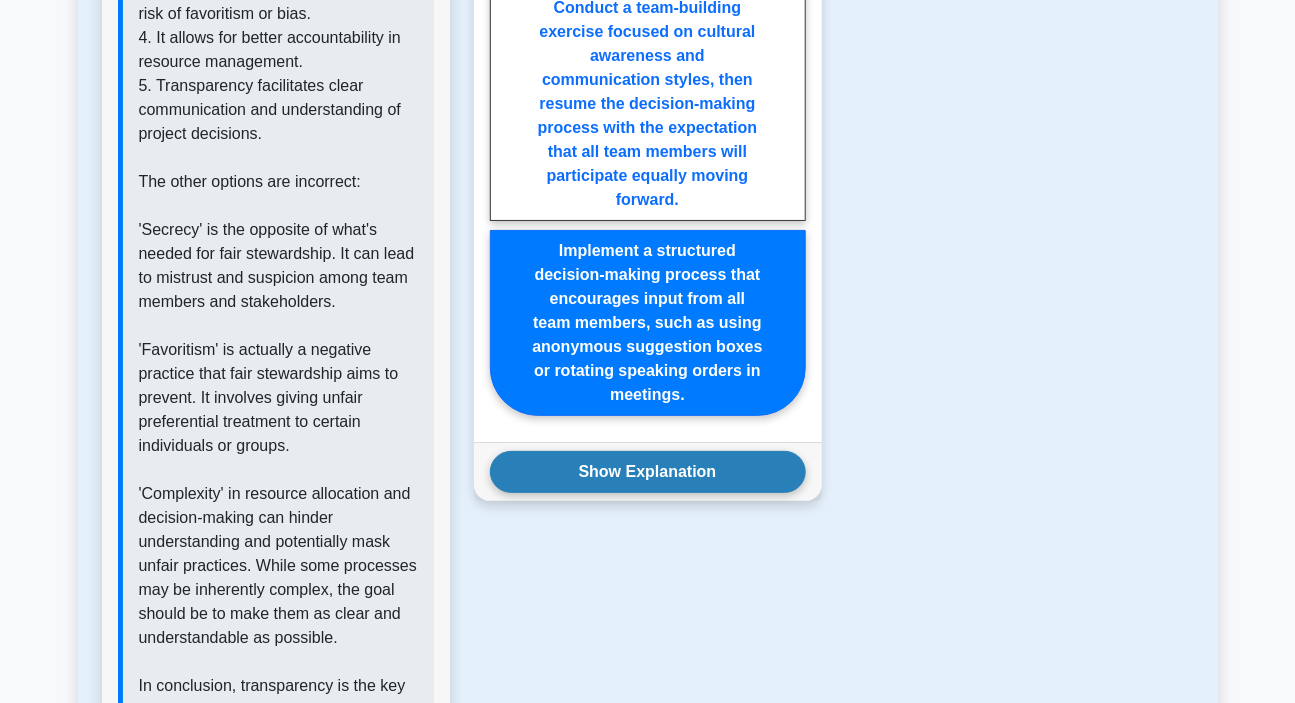 click on "Show Explanation" at bounding box center (648, 472) 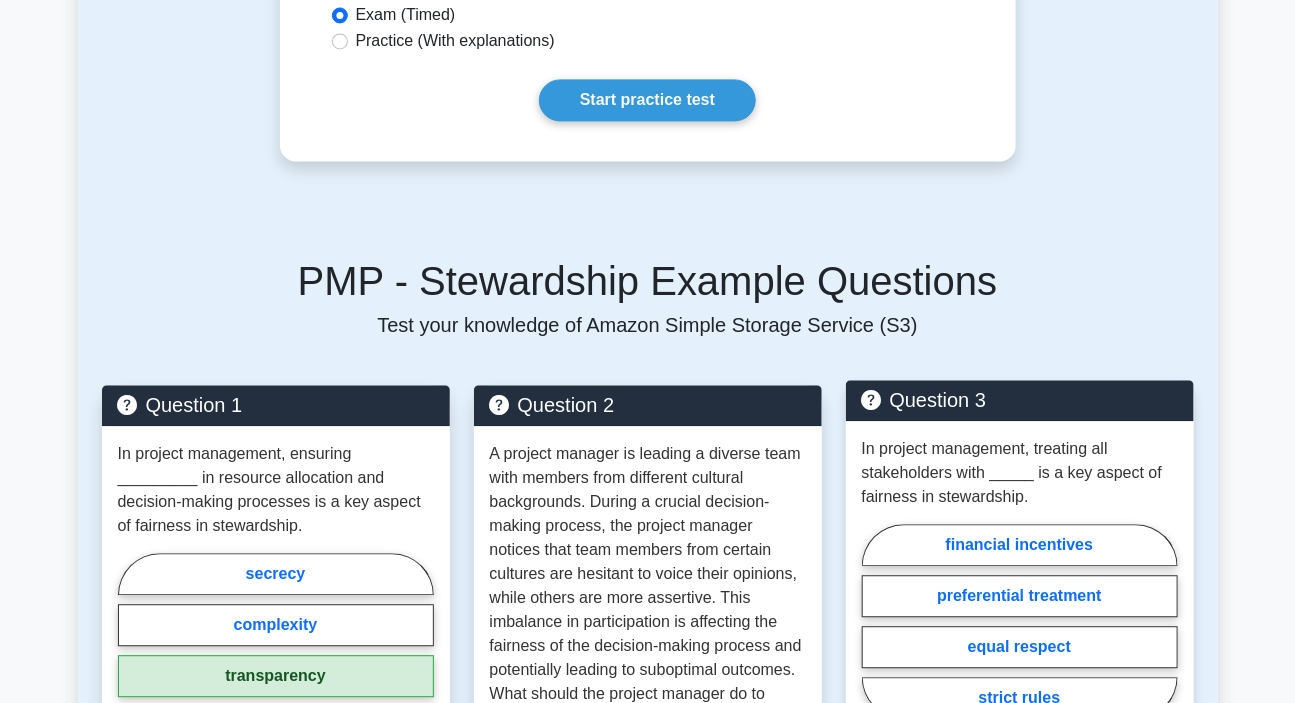 scroll, scrollTop: 1707, scrollLeft: 0, axis: vertical 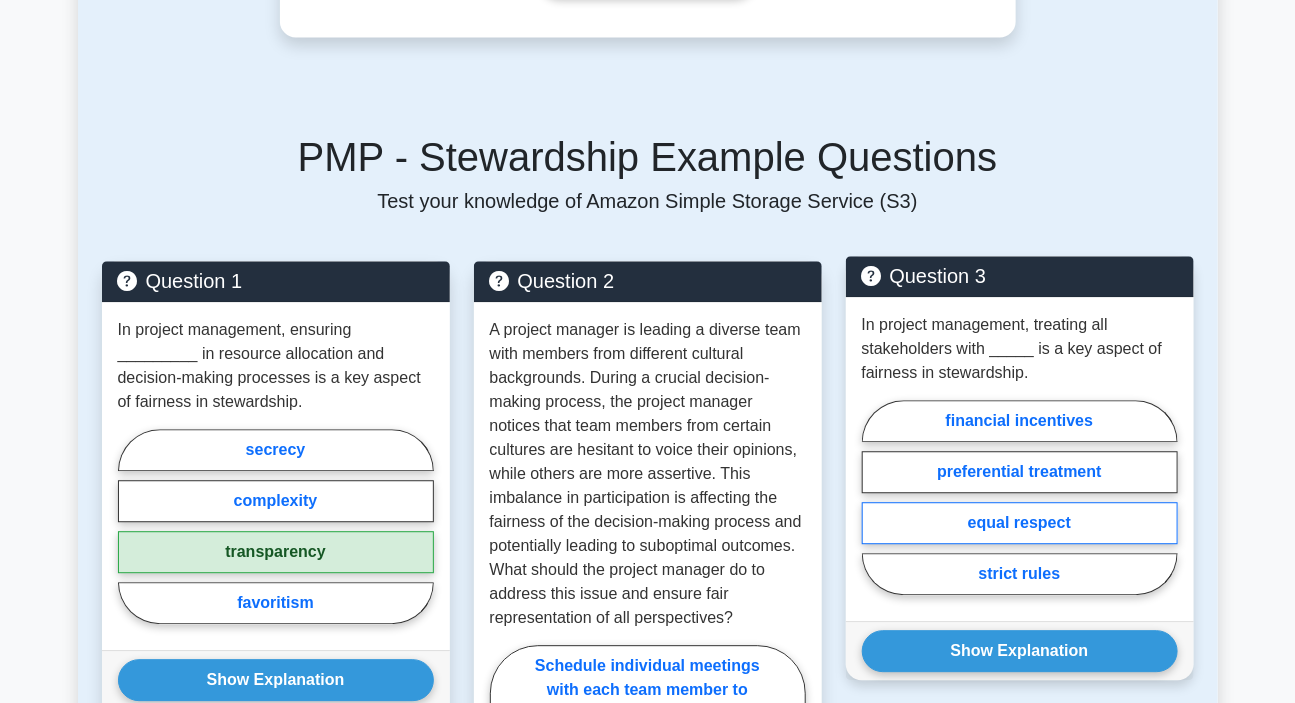 click on "equal respect" at bounding box center (1020, 523) 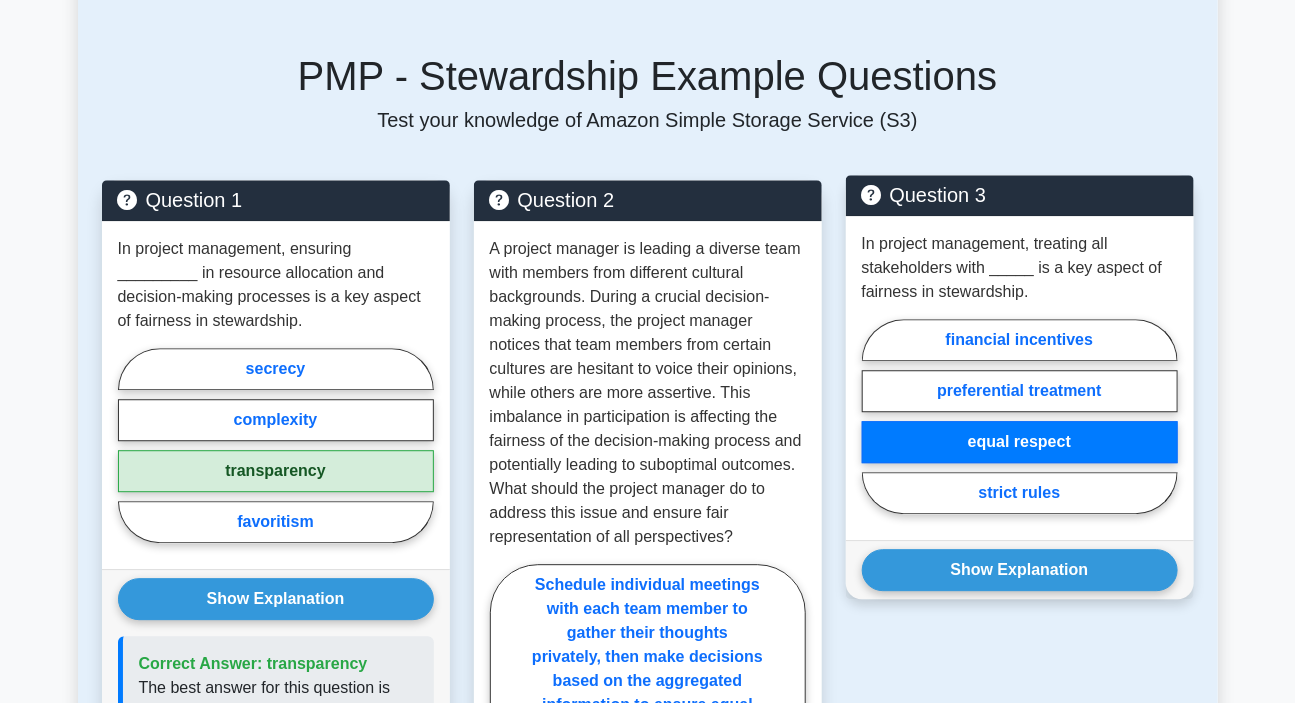 scroll, scrollTop: 1889, scrollLeft: 0, axis: vertical 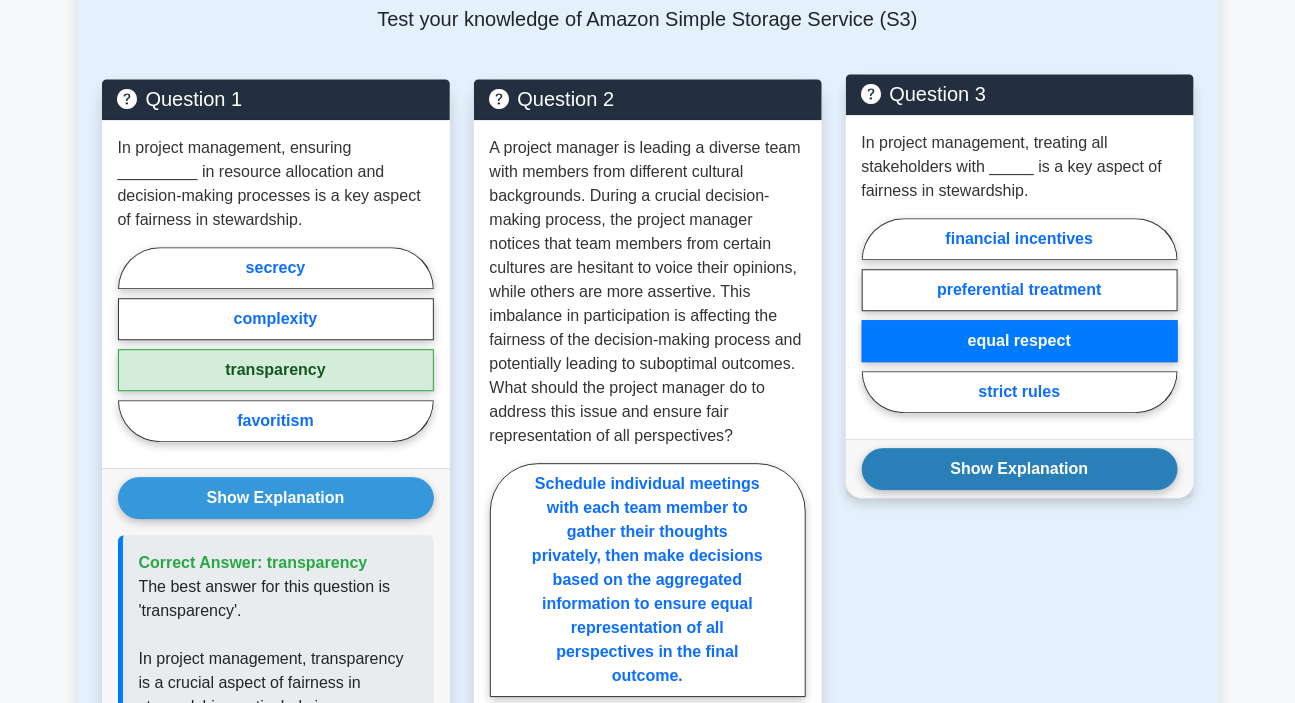 click on "Show Explanation" at bounding box center [1020, 469] 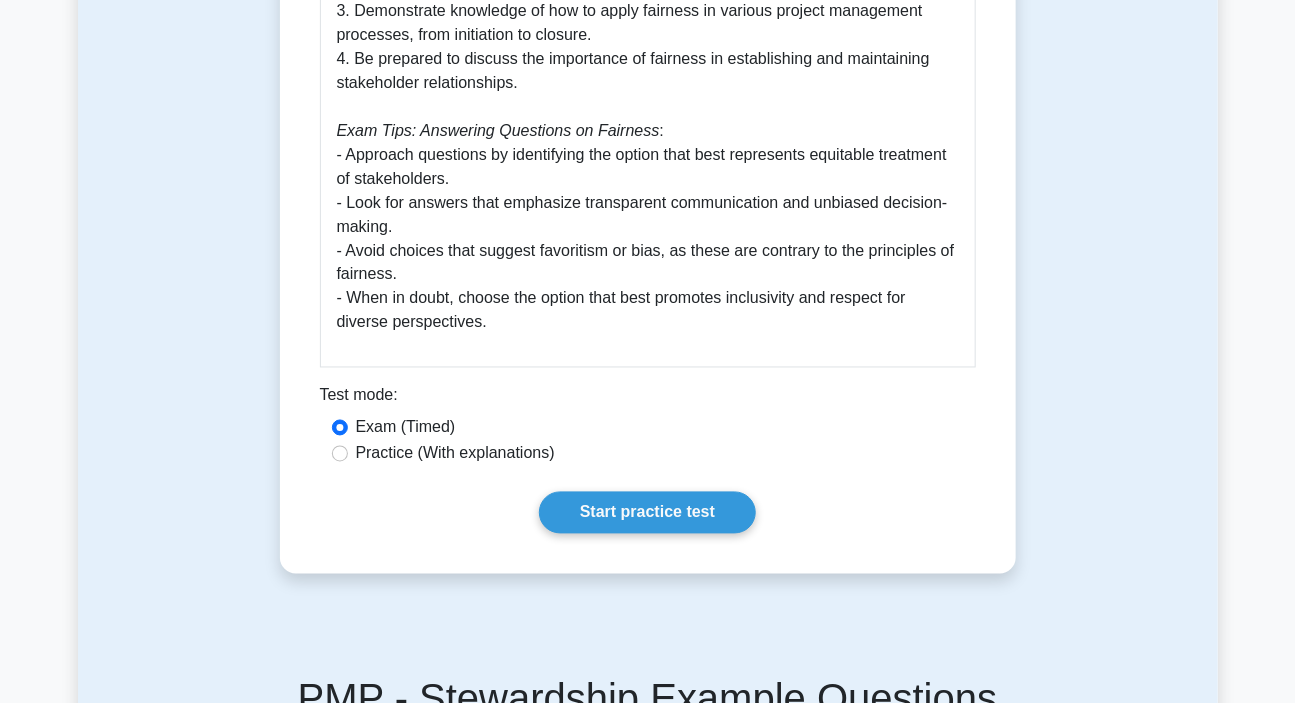 scroll, scrollTop: 1181, scrollLeft: 0, axis: vertical 